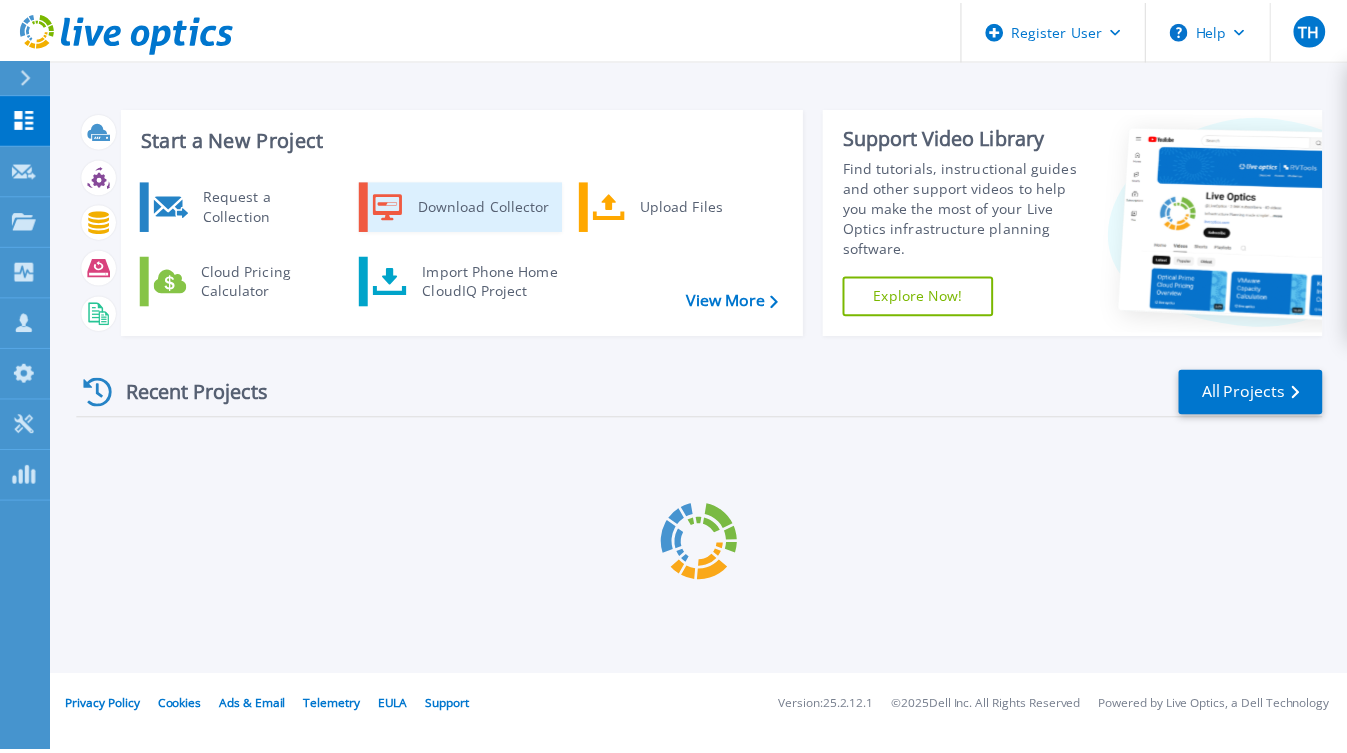 scroll, scrollTop: 0, scrollLeft: 0, axis: both 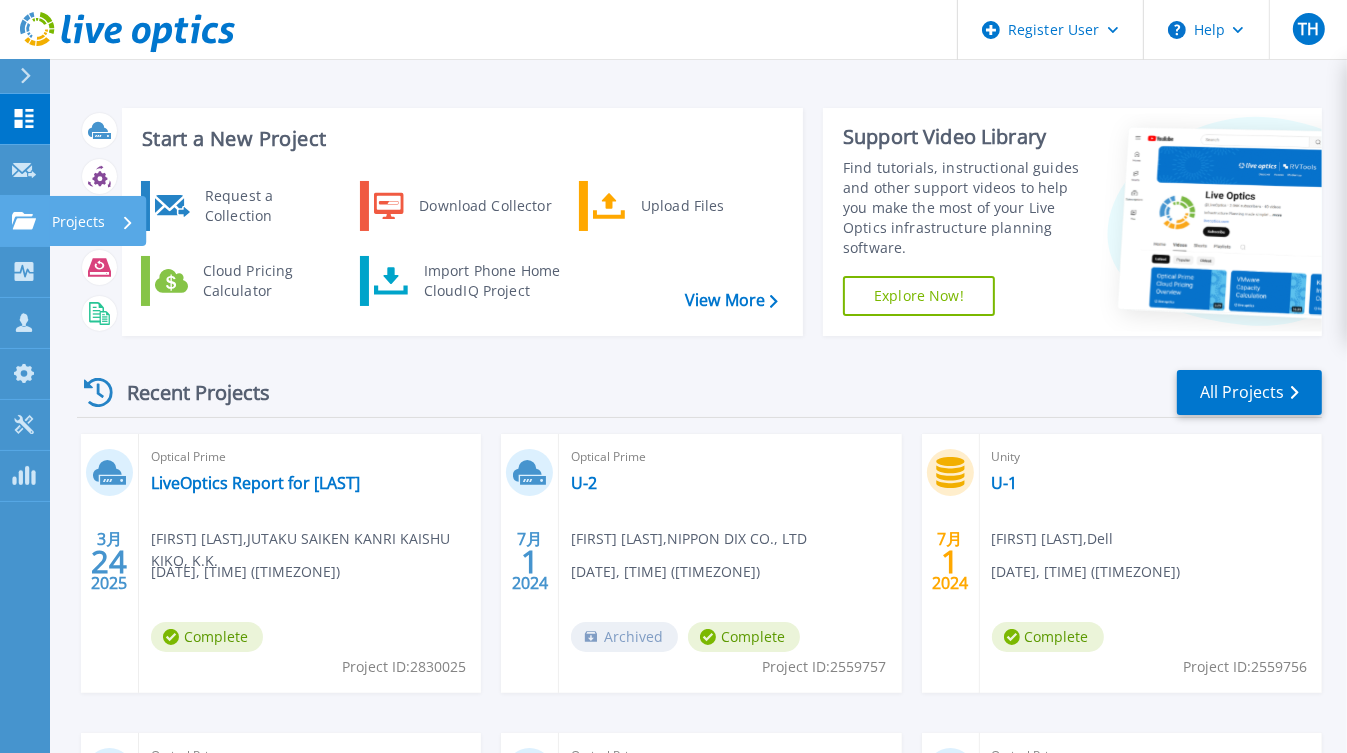 click on "Projects Projects" at bounding box center [25, 221] 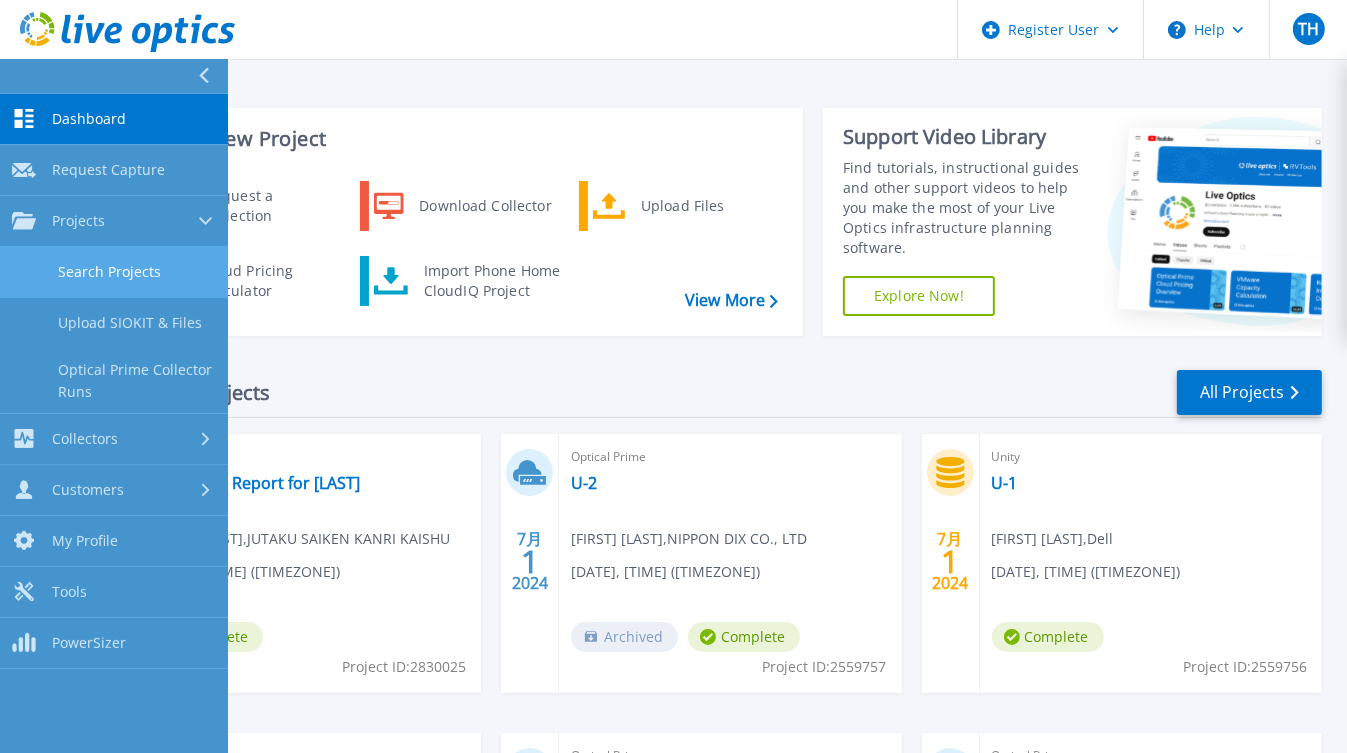 click on "Search Projects" at bounding box center [114, 272] 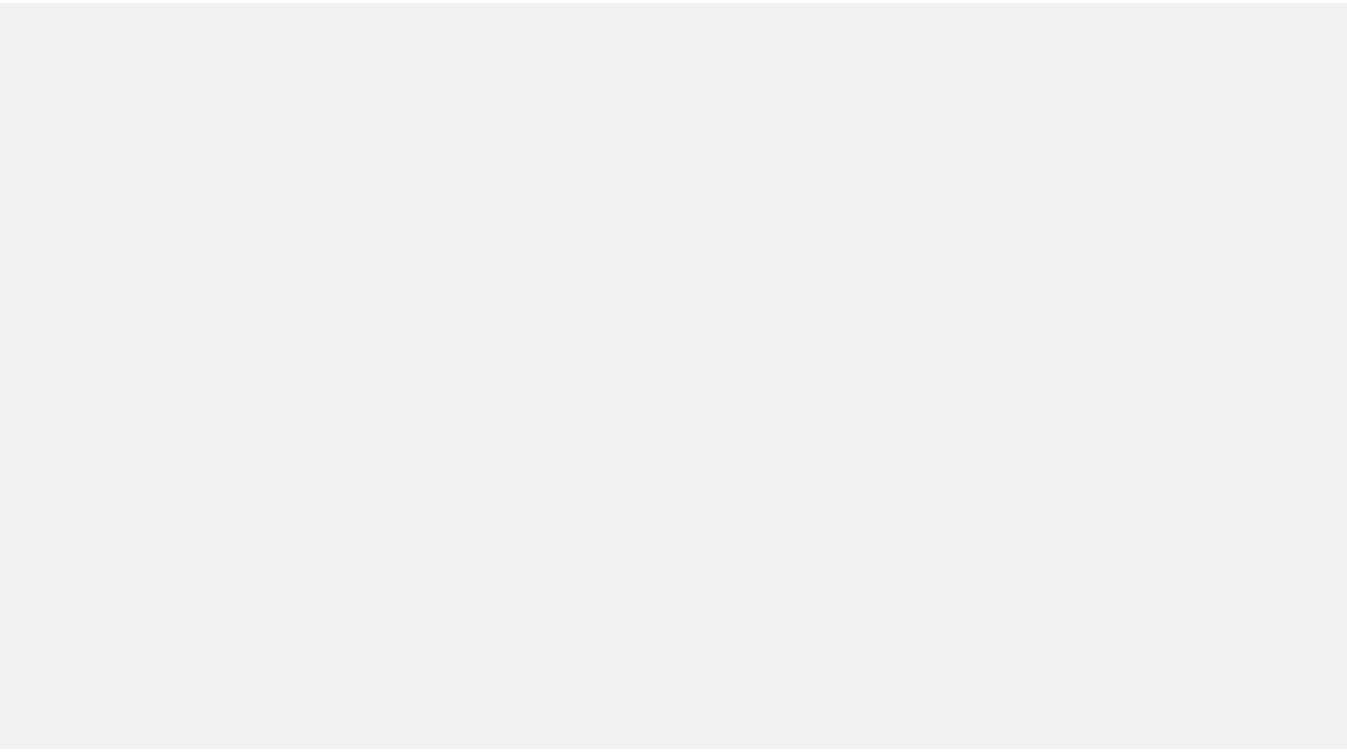 scroll, scrollTop: 0, scrollLeft: 0, axis: both 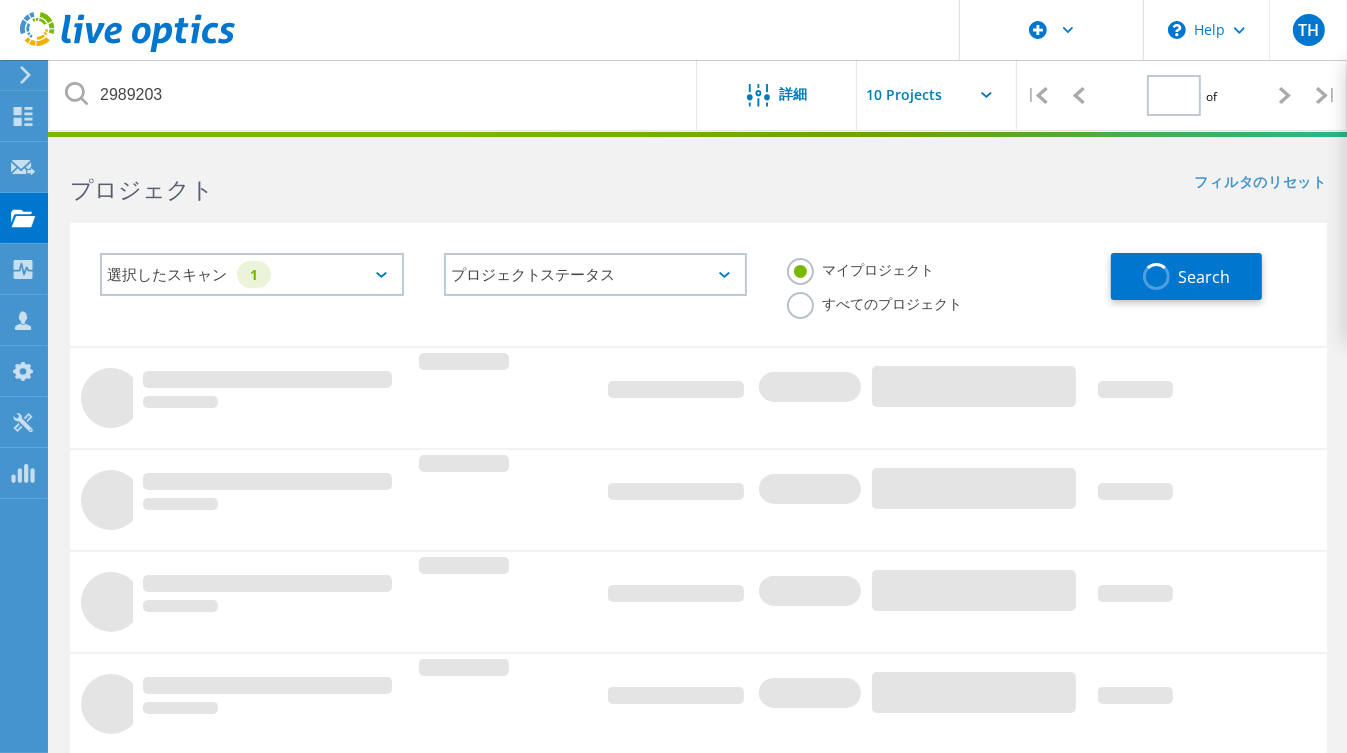 type on "1" 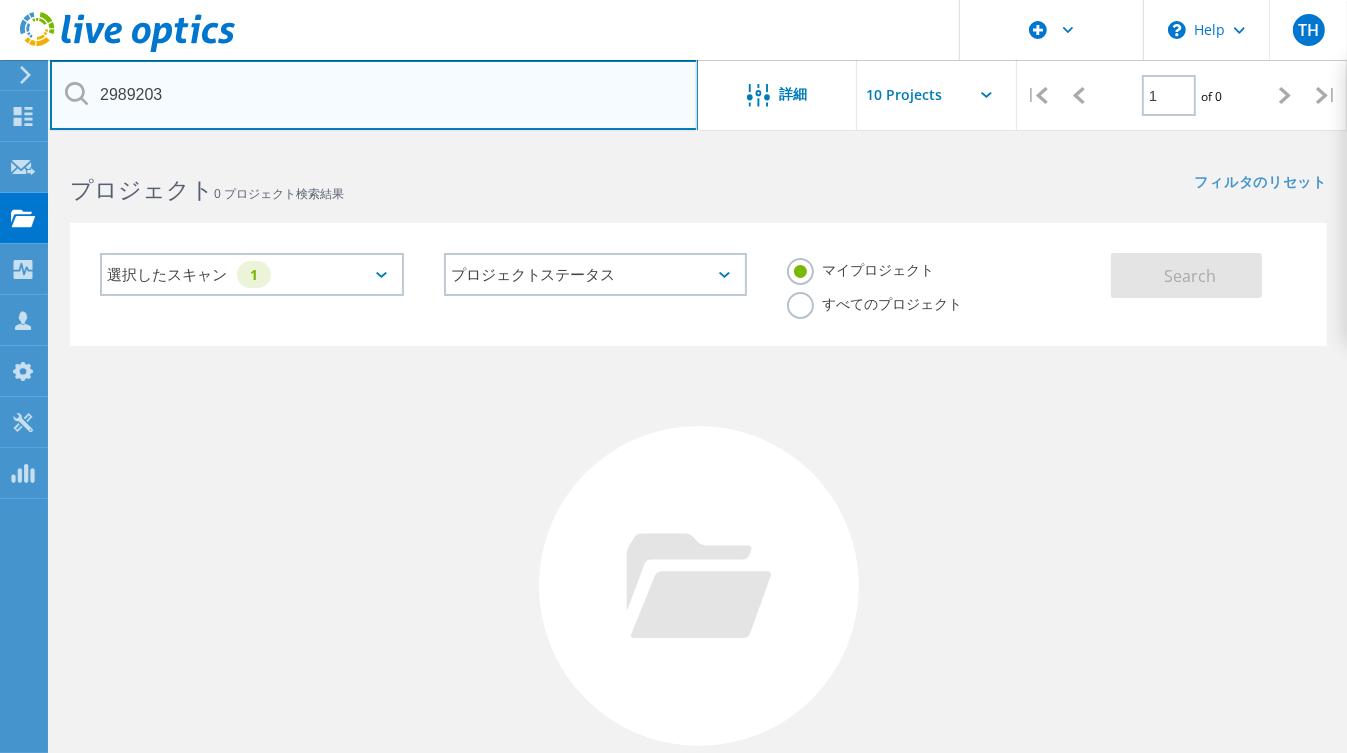 click on "2989203" at bounding box center (374, 95) 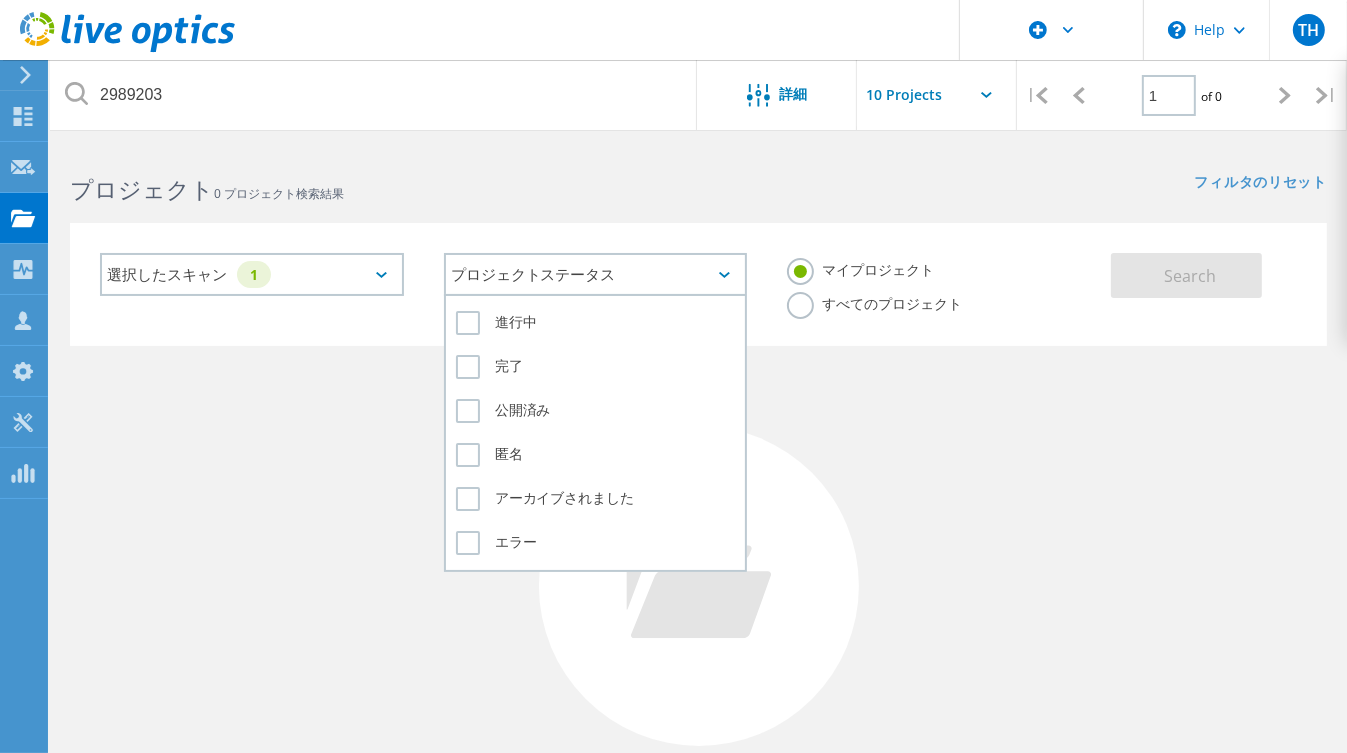 click on "プロジェクトステータス" 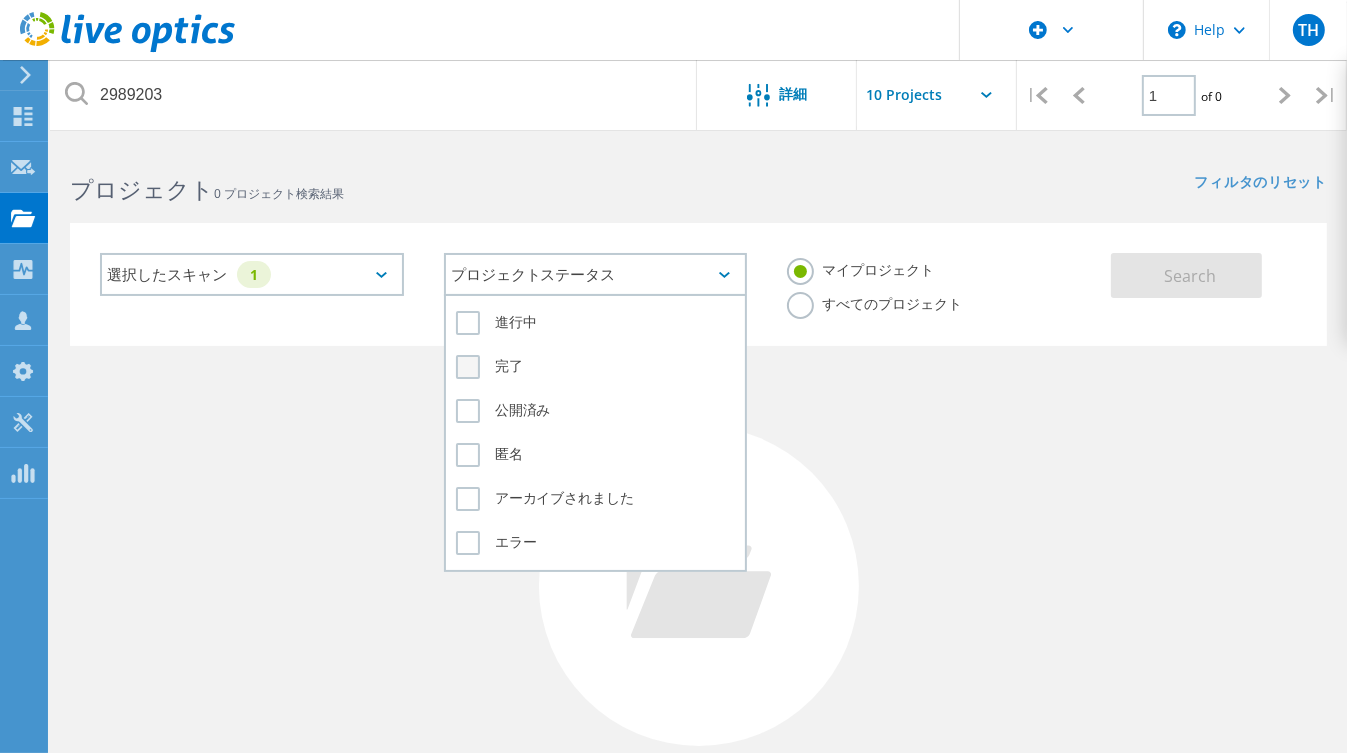 click on "完了" 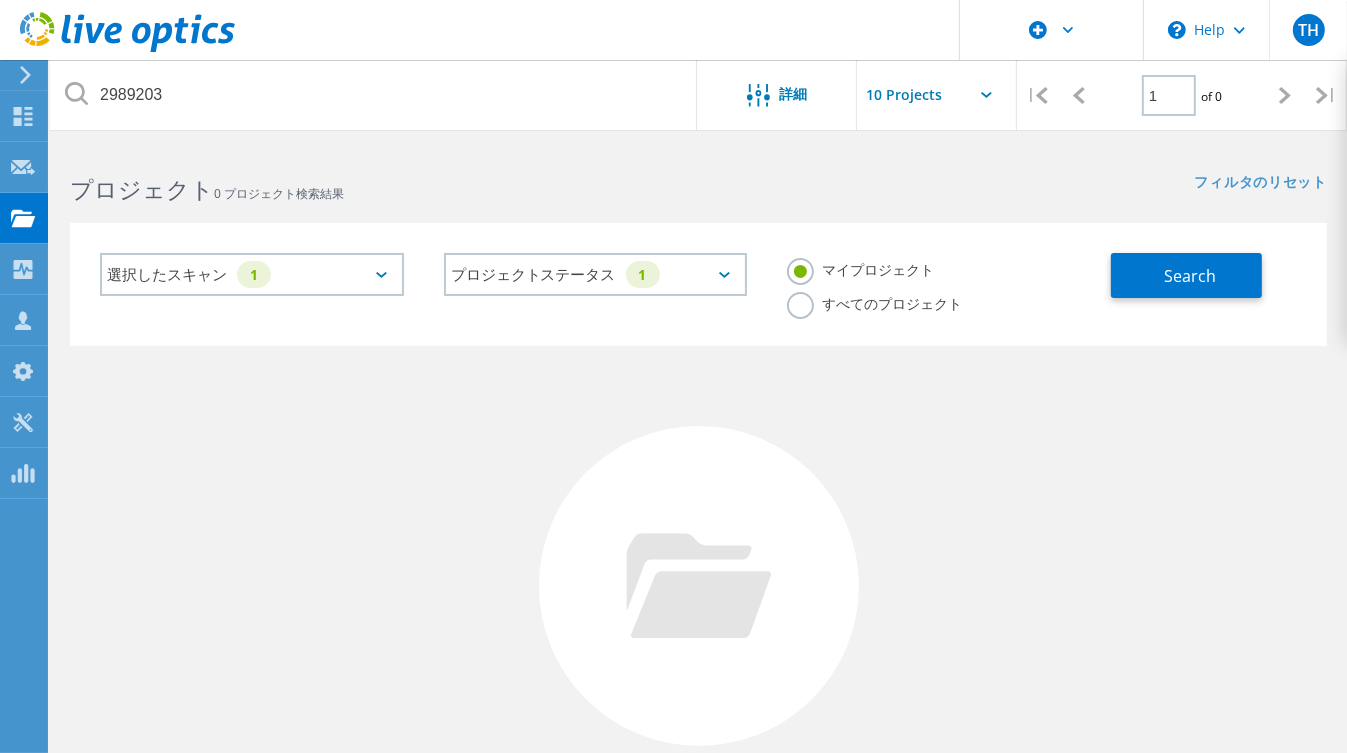 click on "すべてのプロジェクト" 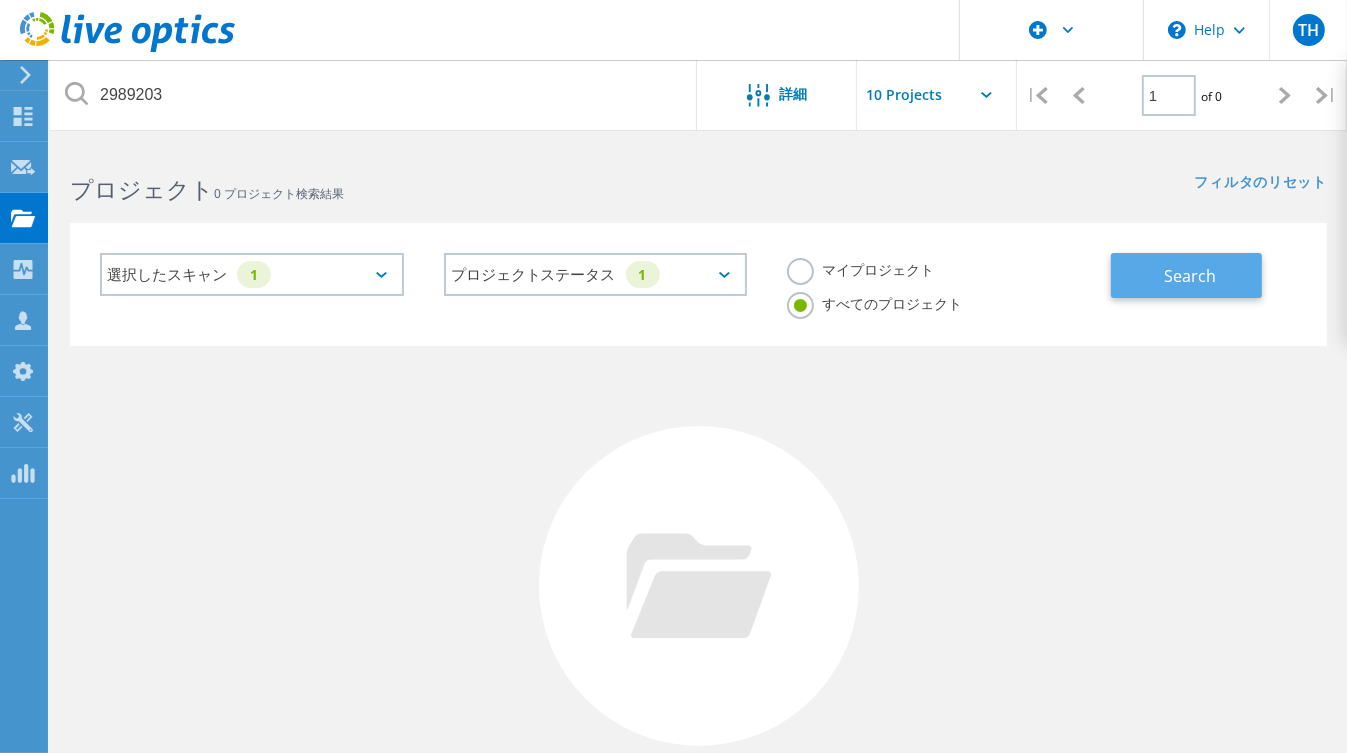 click on "Search" 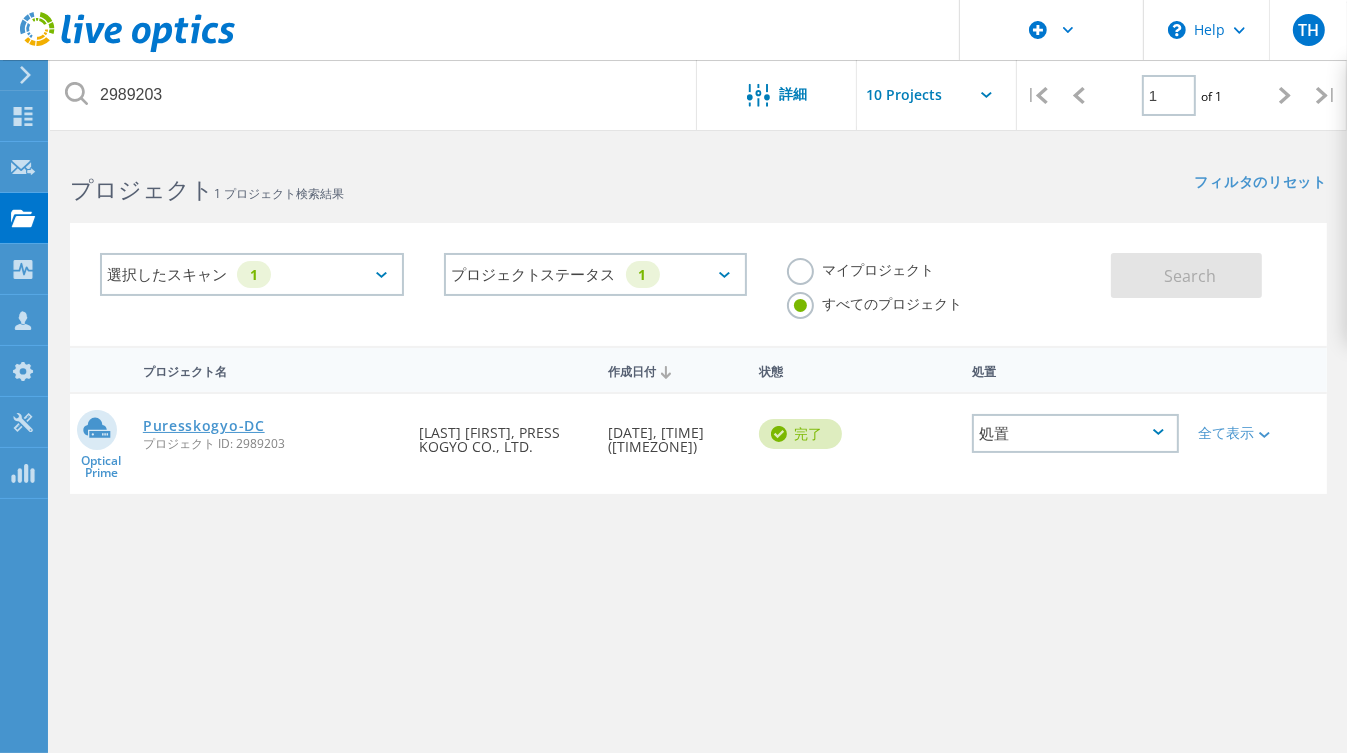 click on "Puresskogyo-DC" 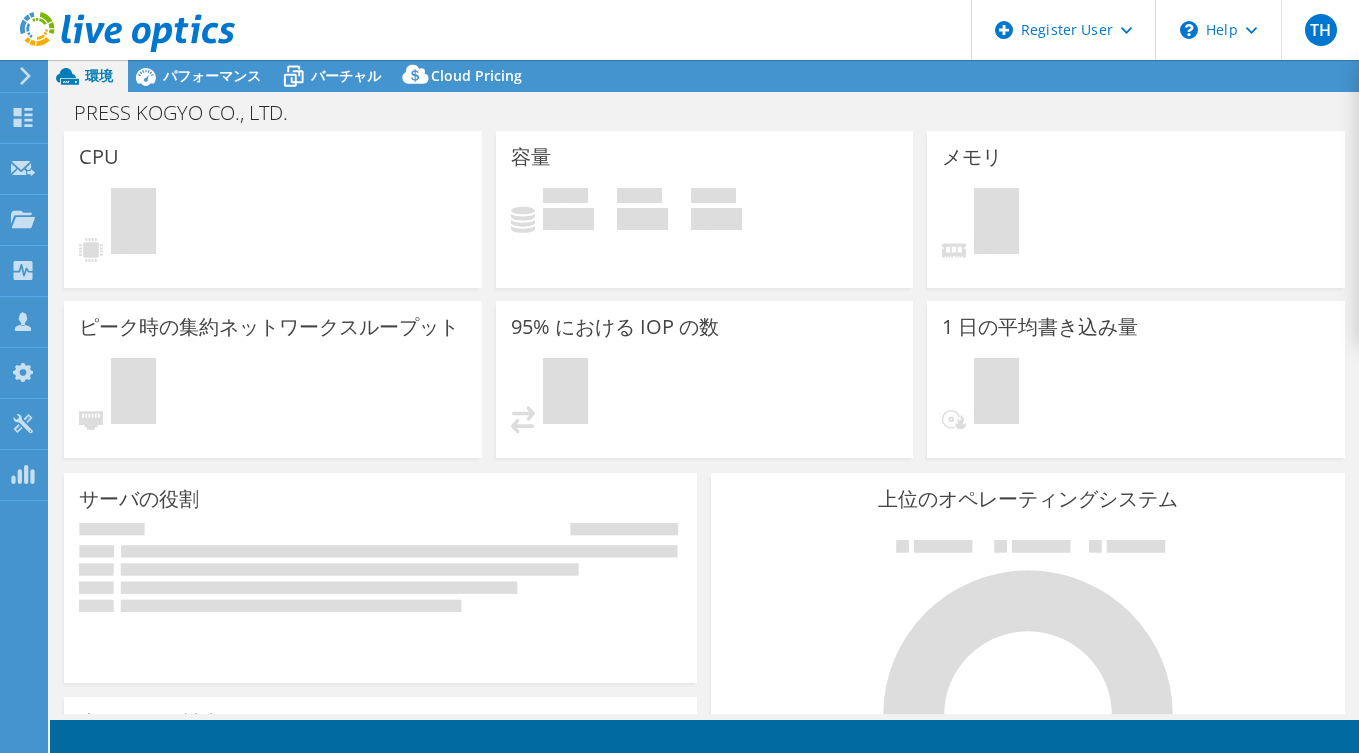 scroll, scrollTop: 0, scrollLeft: 0, axis: both 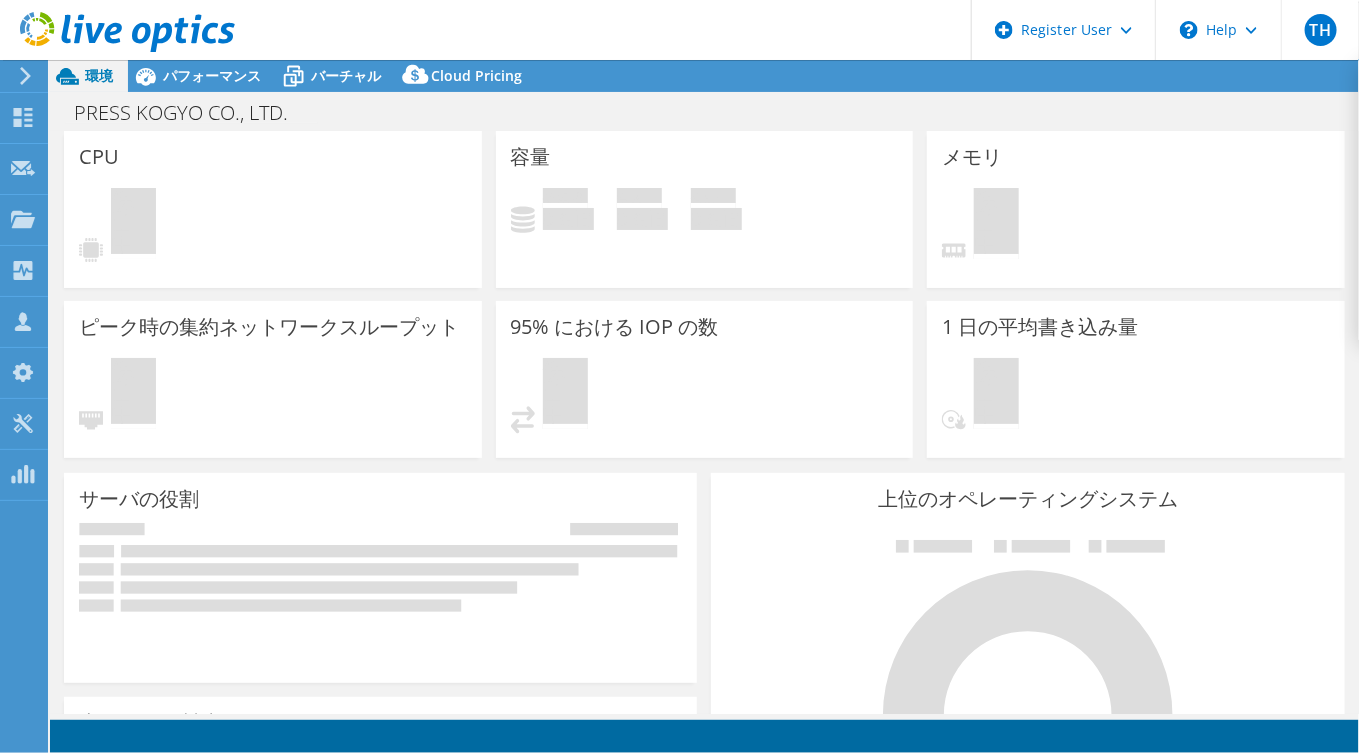 select on "USD" 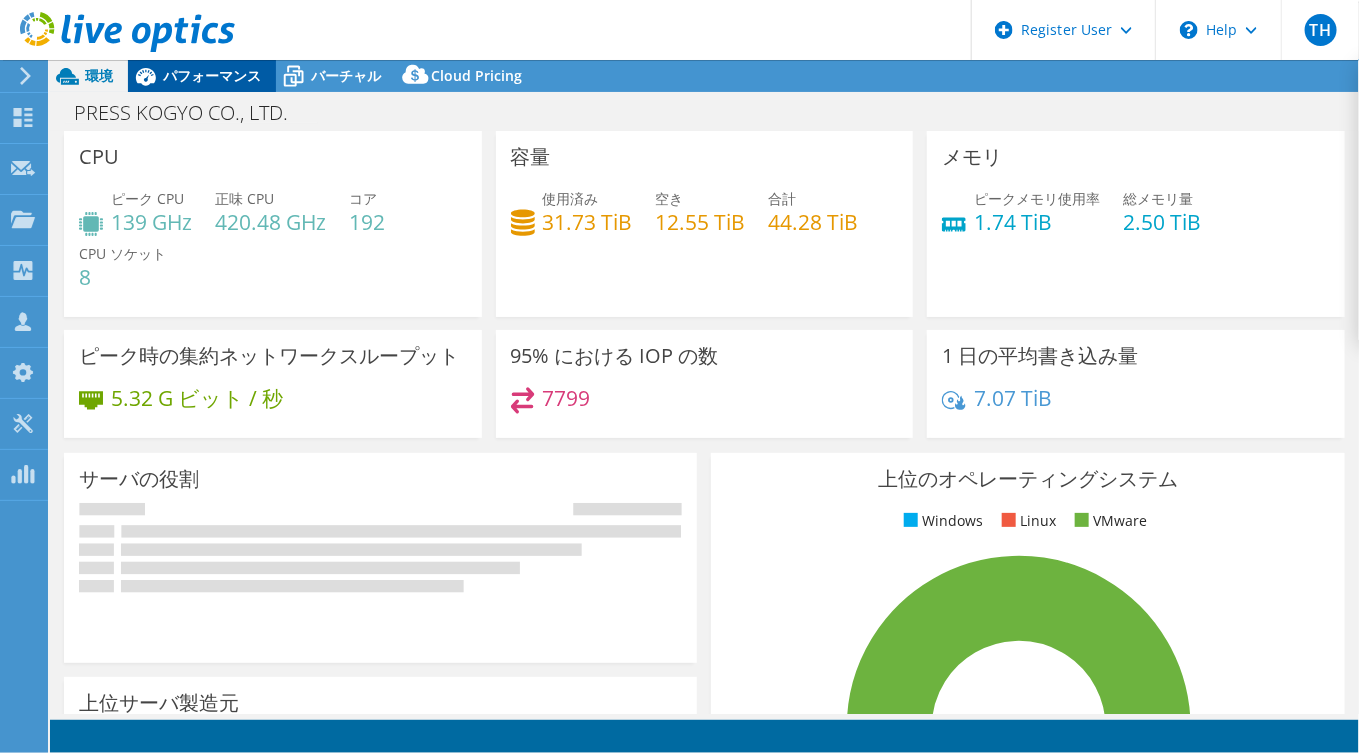 click on "パフォーマンス" at bounding box center [202, 76] 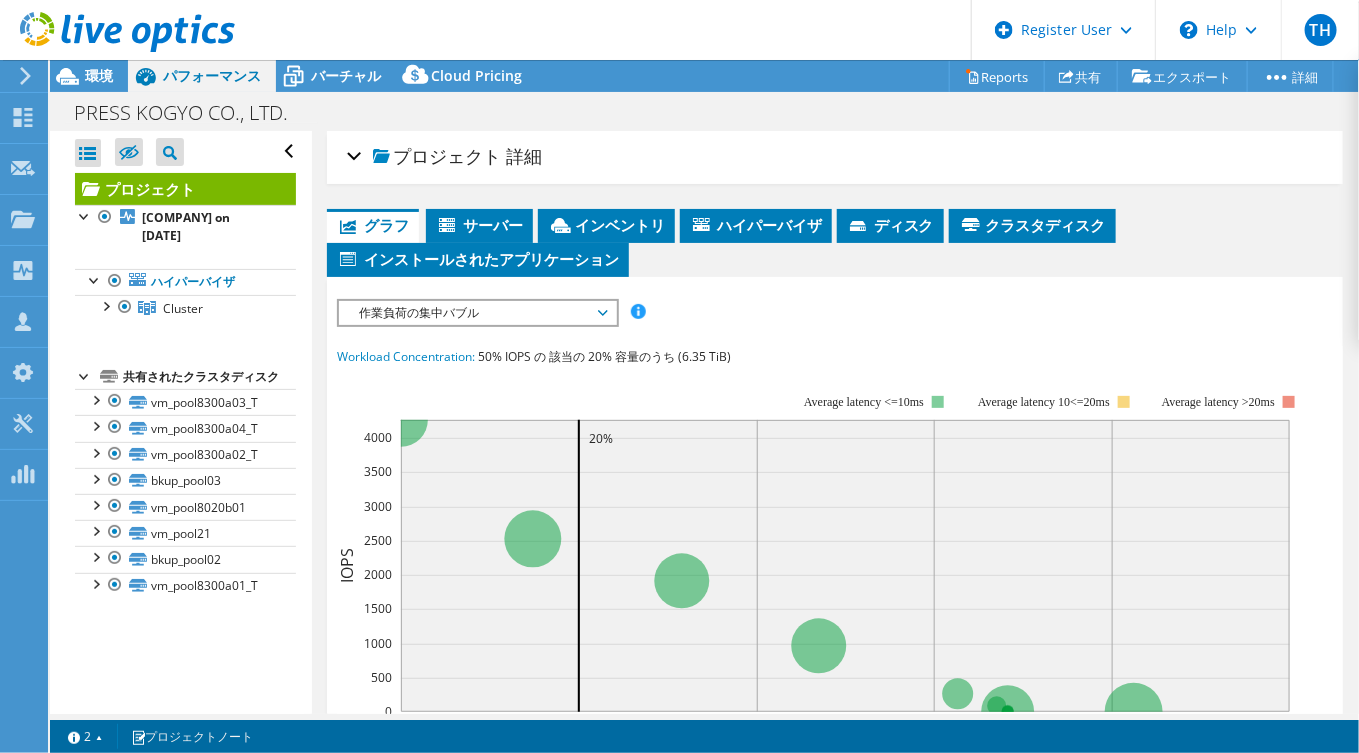 click on "共有されたクラスタディスク" at bounding box center (209, 377) 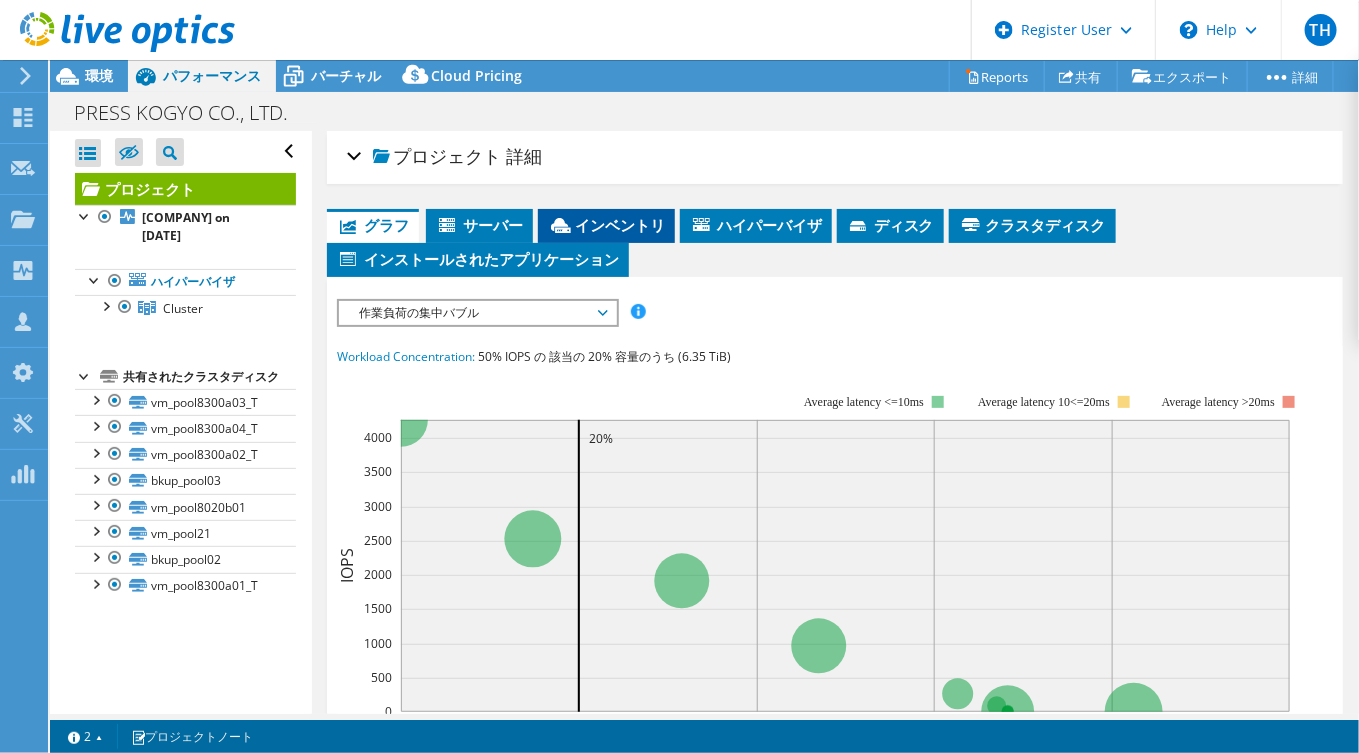 click on "インベントリ" at bounding box center [606, 225] 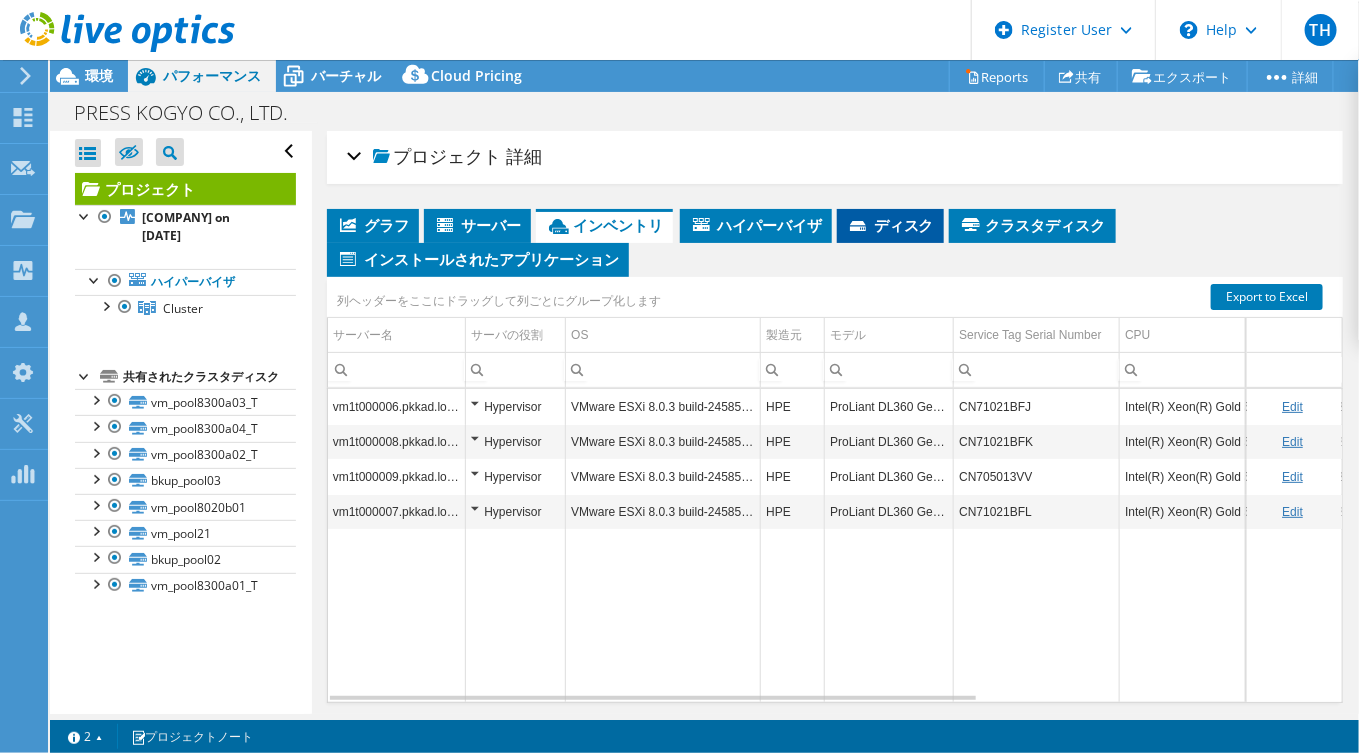 click on "ディスク" at bounding box center [890, 225] 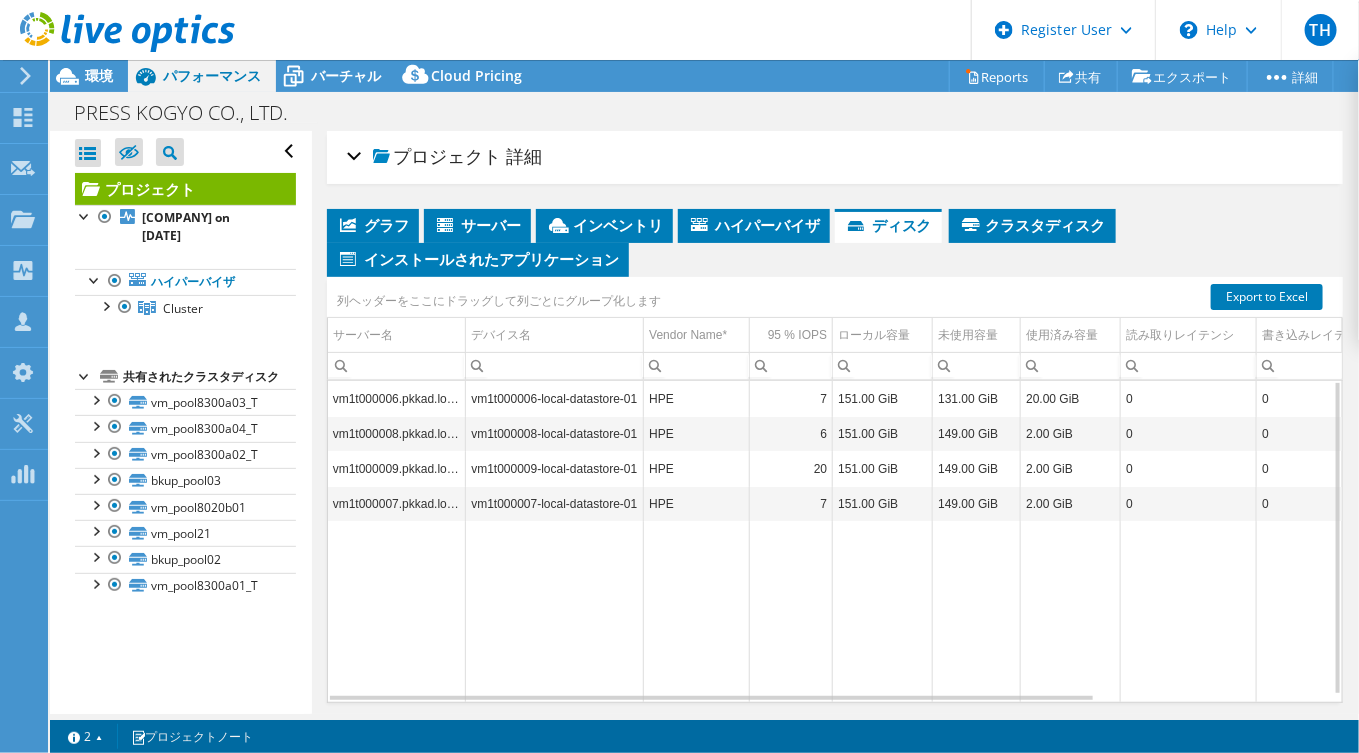 scroll, scrollTop: 7, scrollLeft: 0, axis: vertical 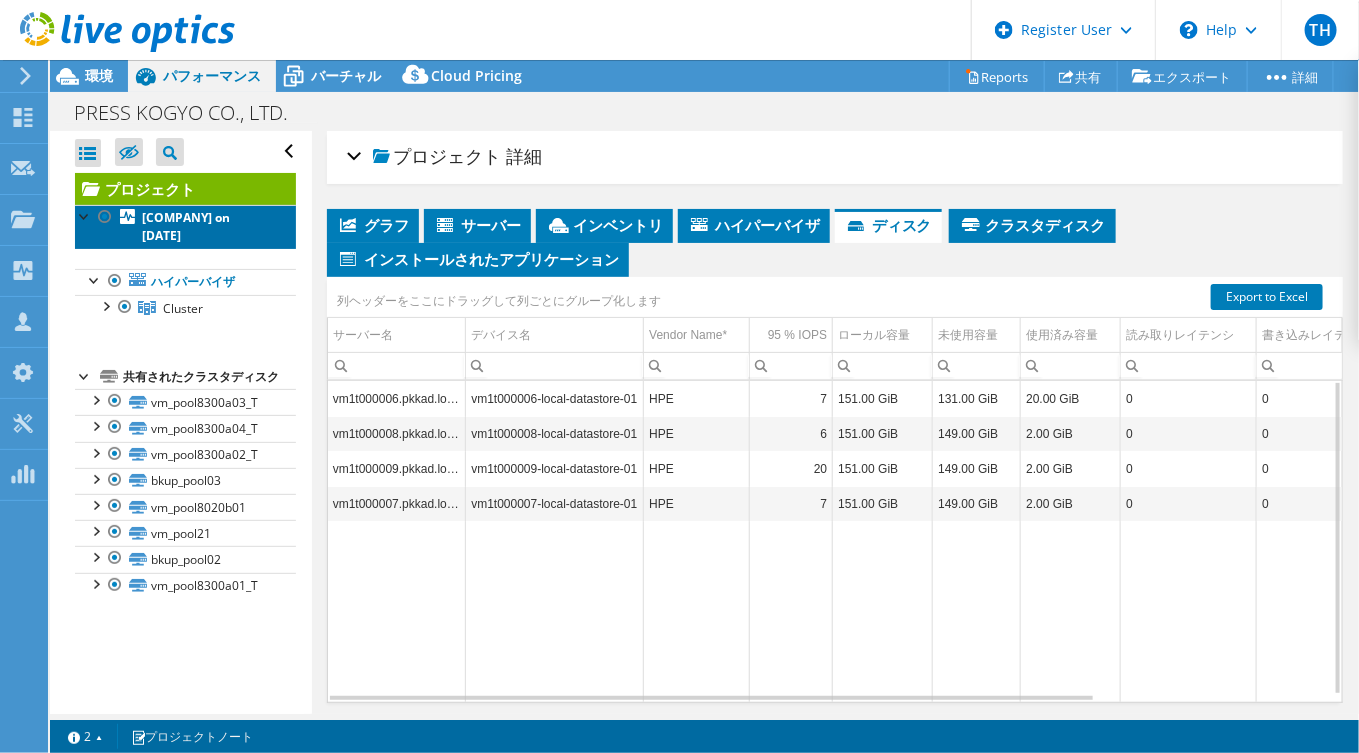 click on "Puresskogyo on 7/24/2025" at bounding box center [186, 226] 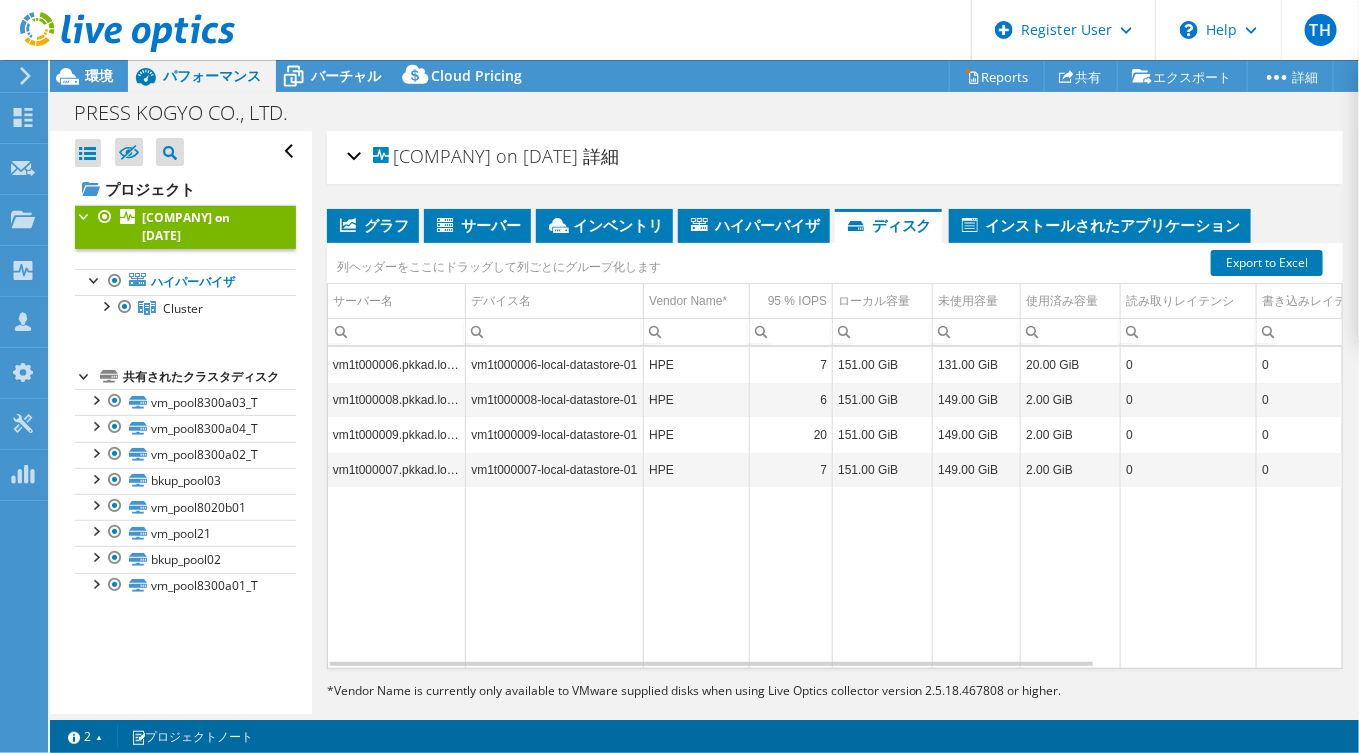 click at bounding box center (85, 375) 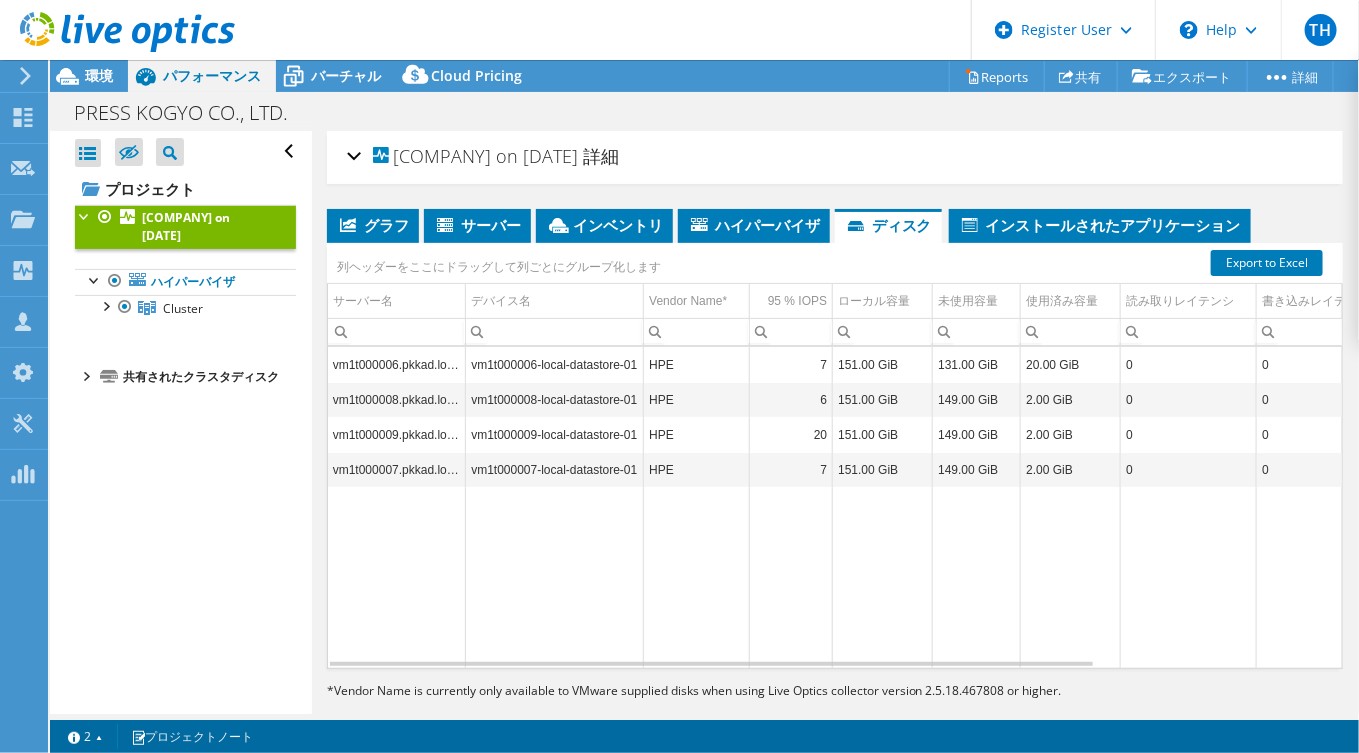 click on "共有されたクラスタディスク" at bounding box center [209, 377] 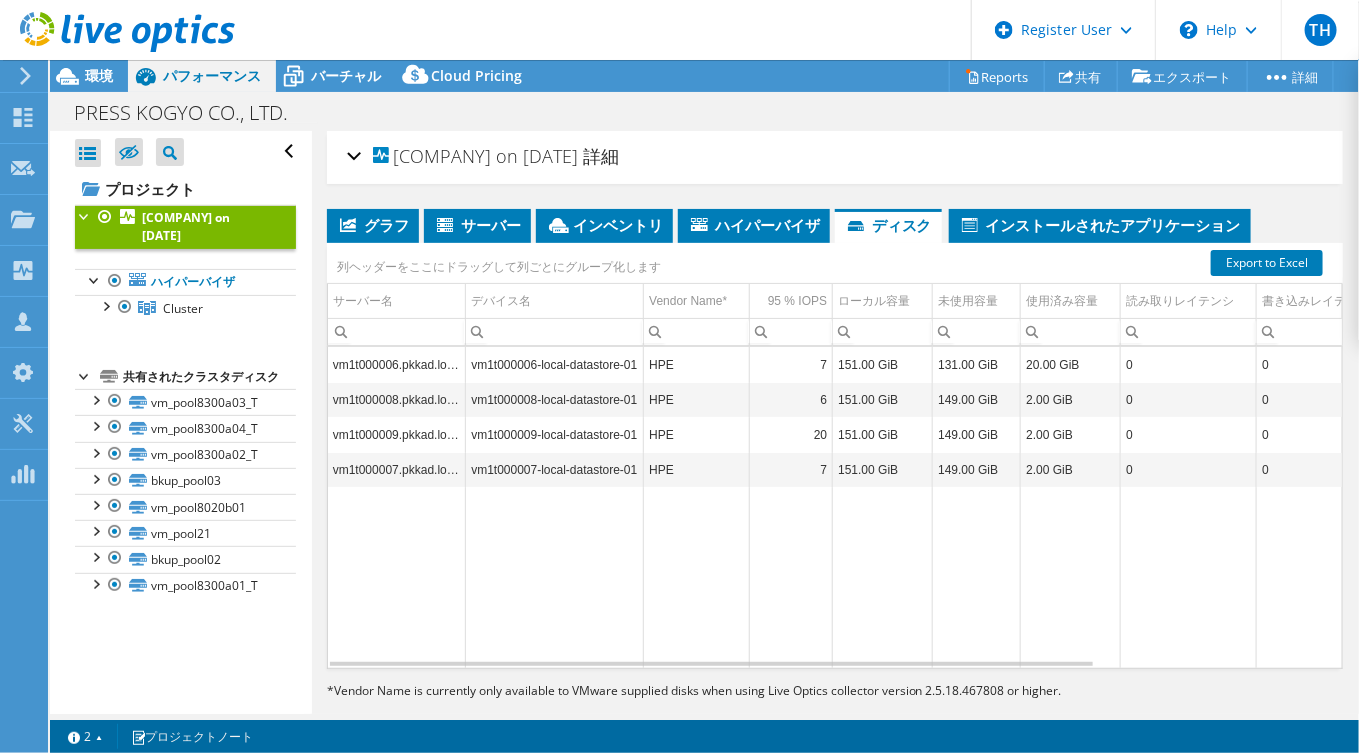 click on "共有されたクラスタディスク" at bounding box center (209, 377) 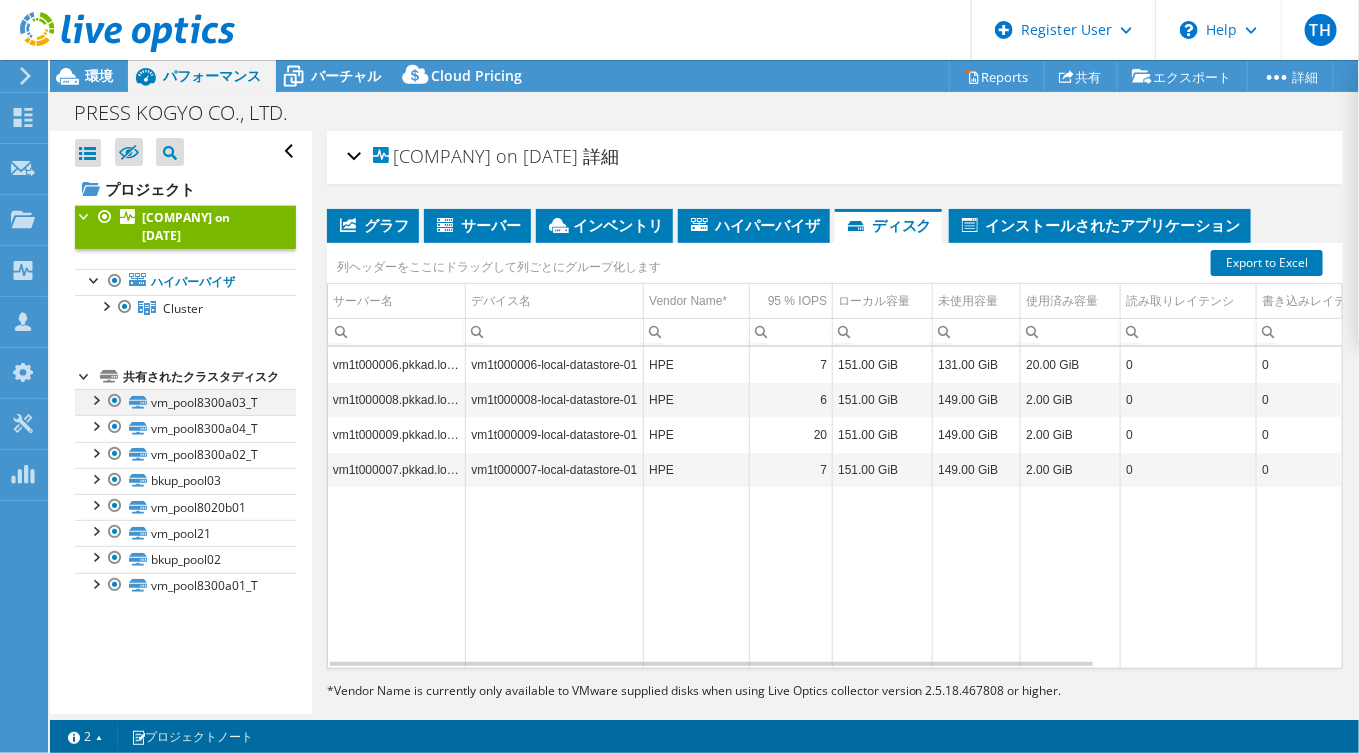 click at bounding box center (115, 401) 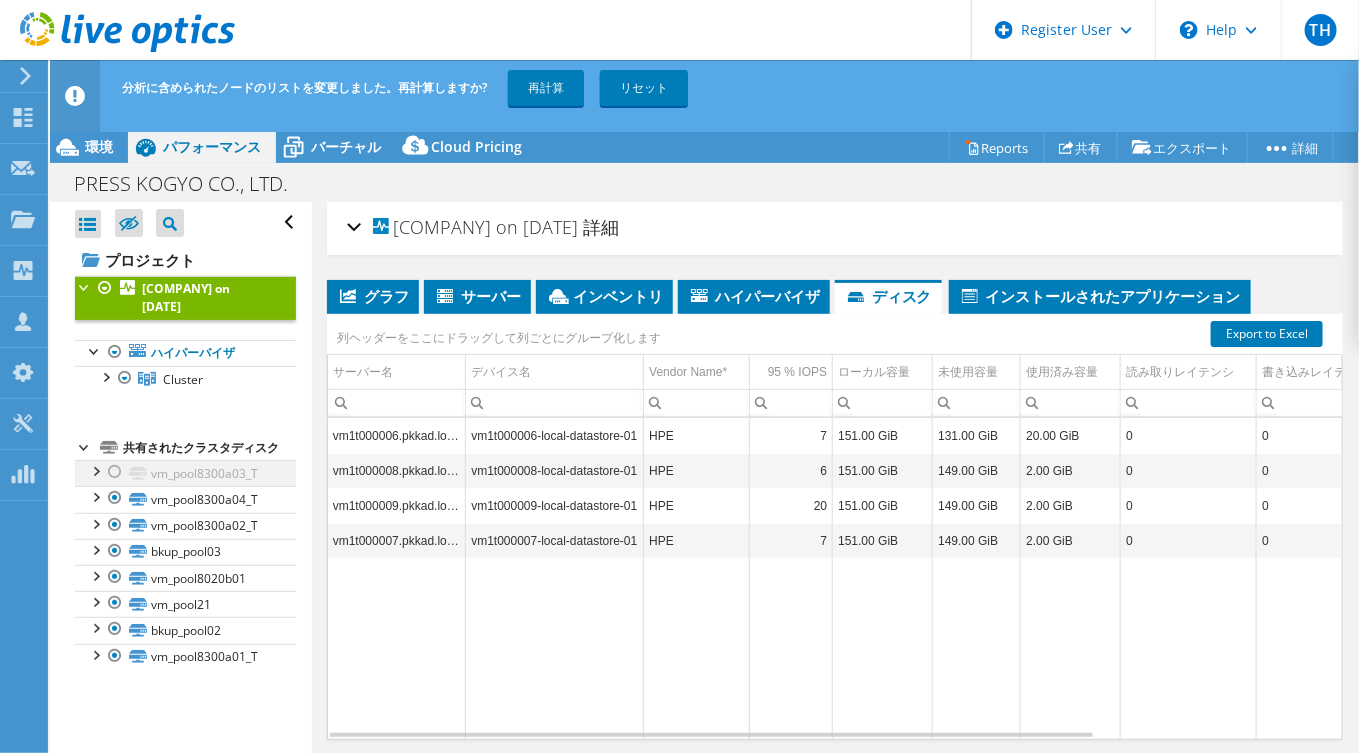 click at bounding box center (115, 472) 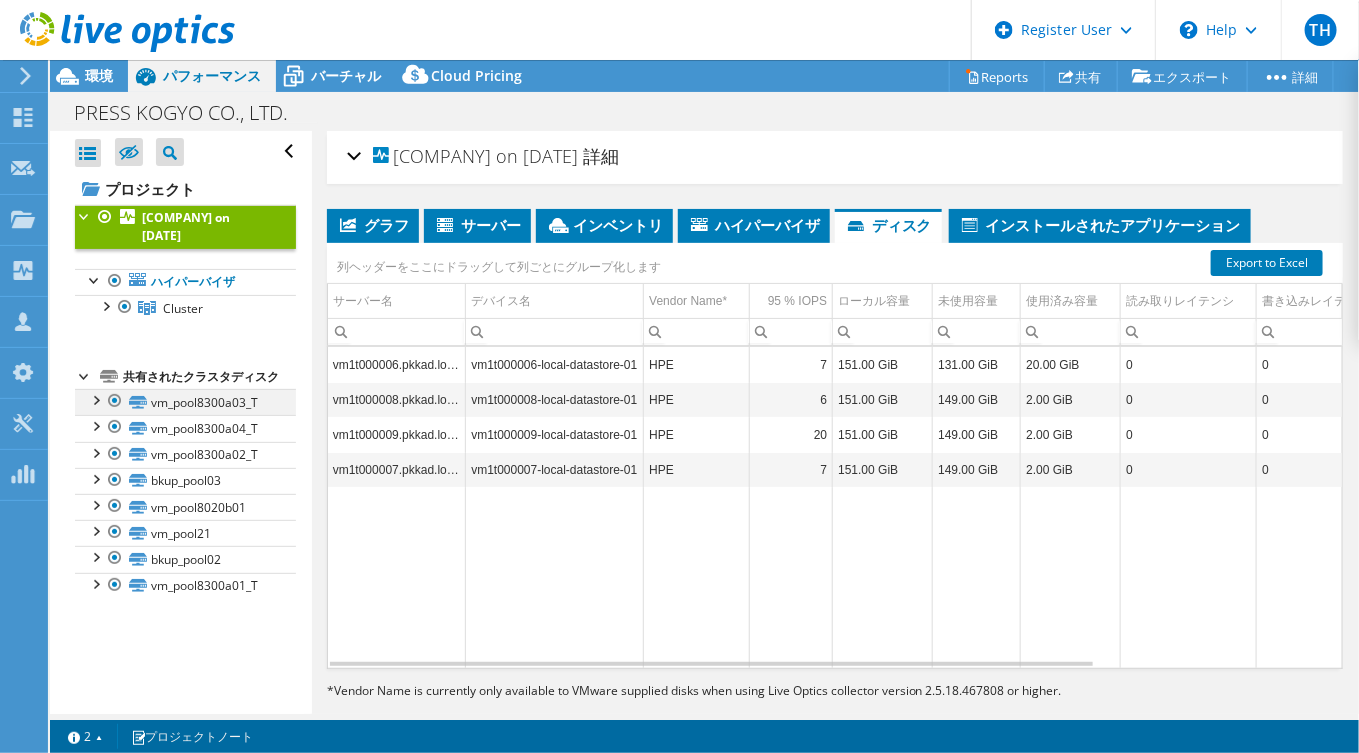 click at bounding box center [115, 480] 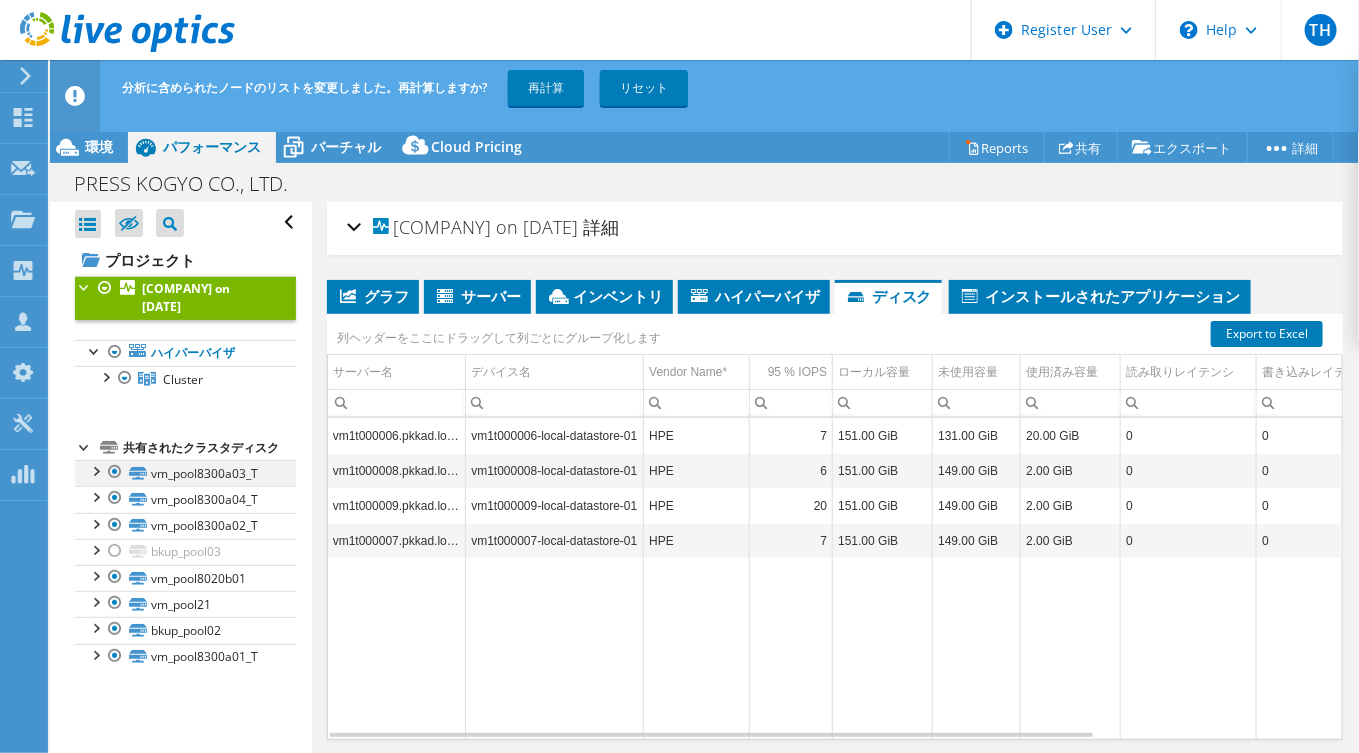 click at bounding box center [115, 472] 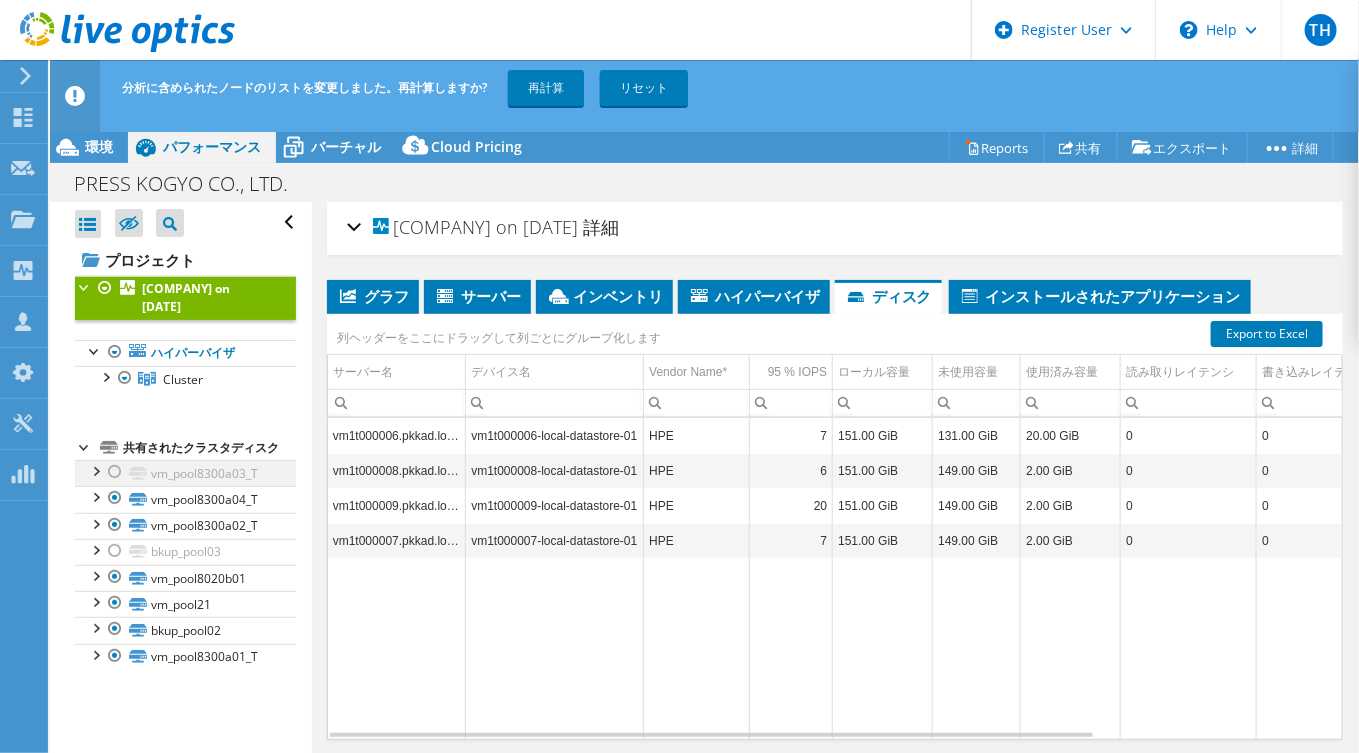 click at bounding box center (115, 472) 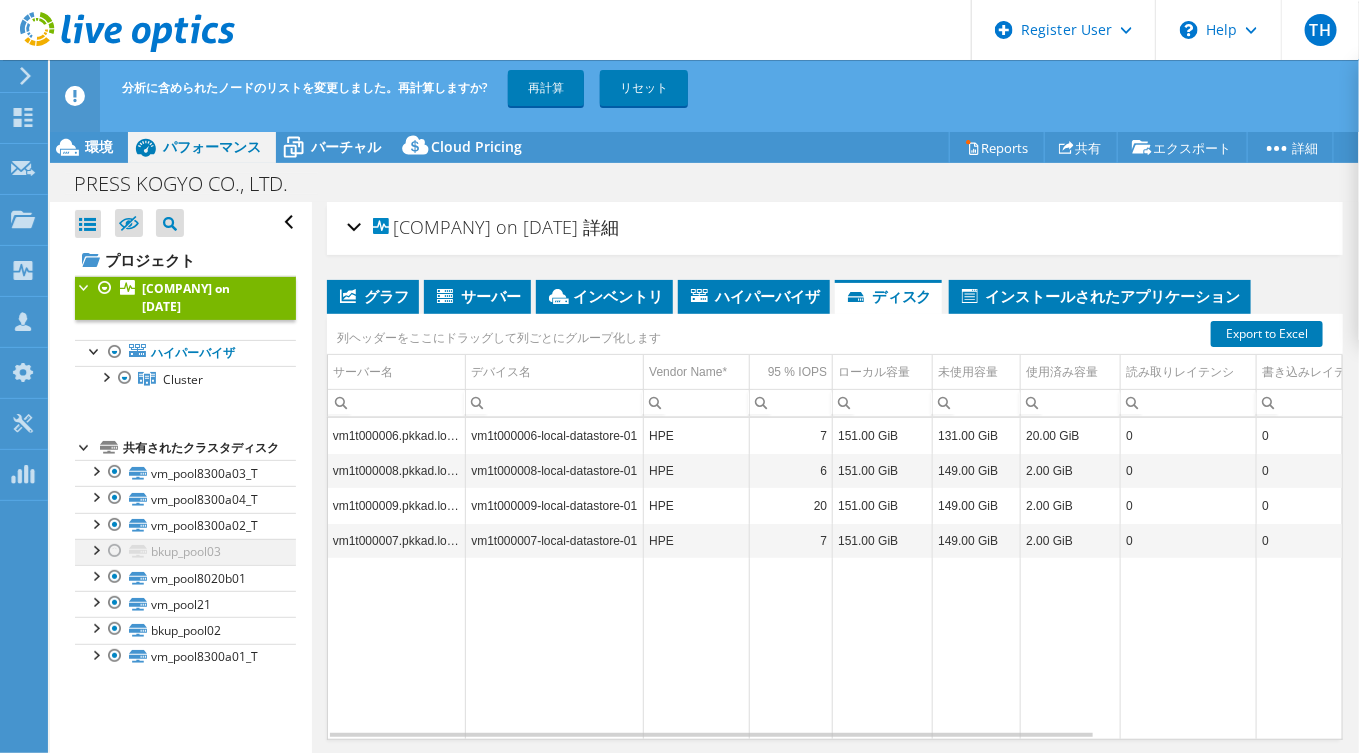 click at bounding box center [115, 551] 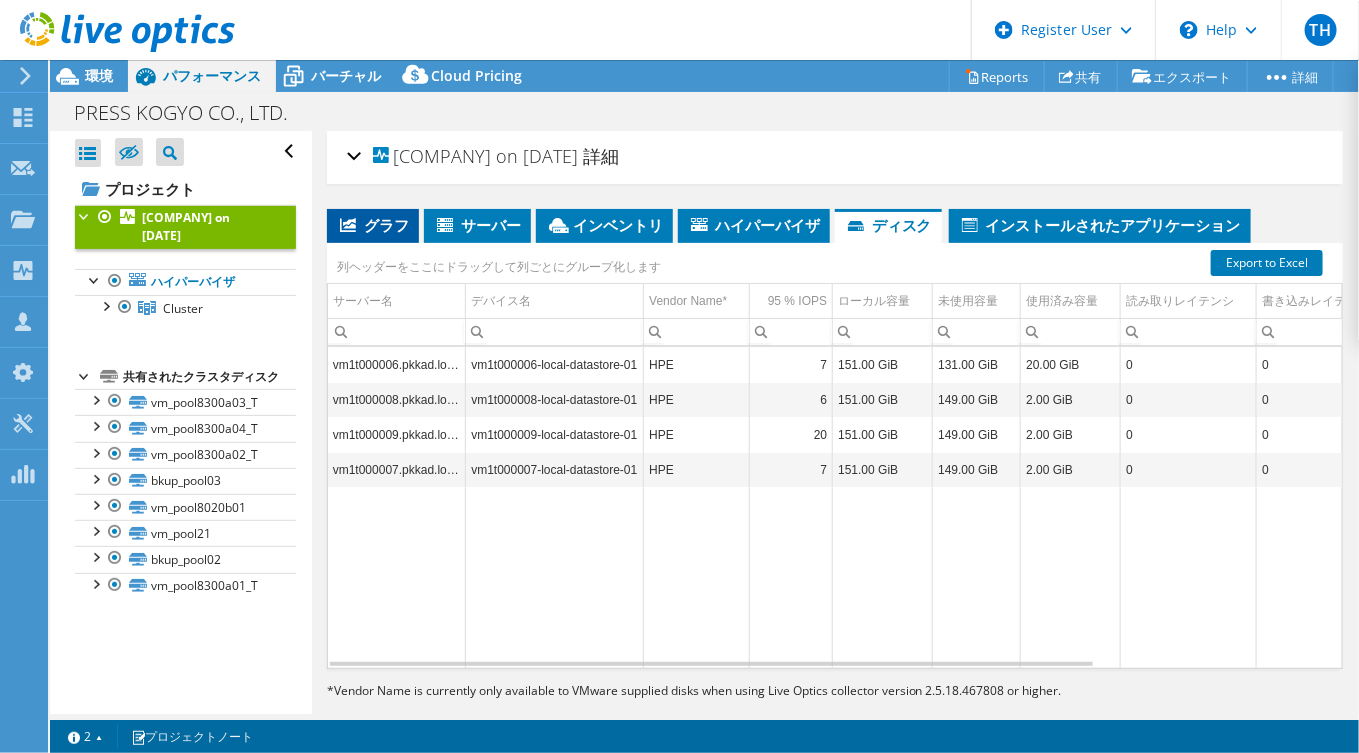 click on "グラフ" at bounding box center (373, 225) 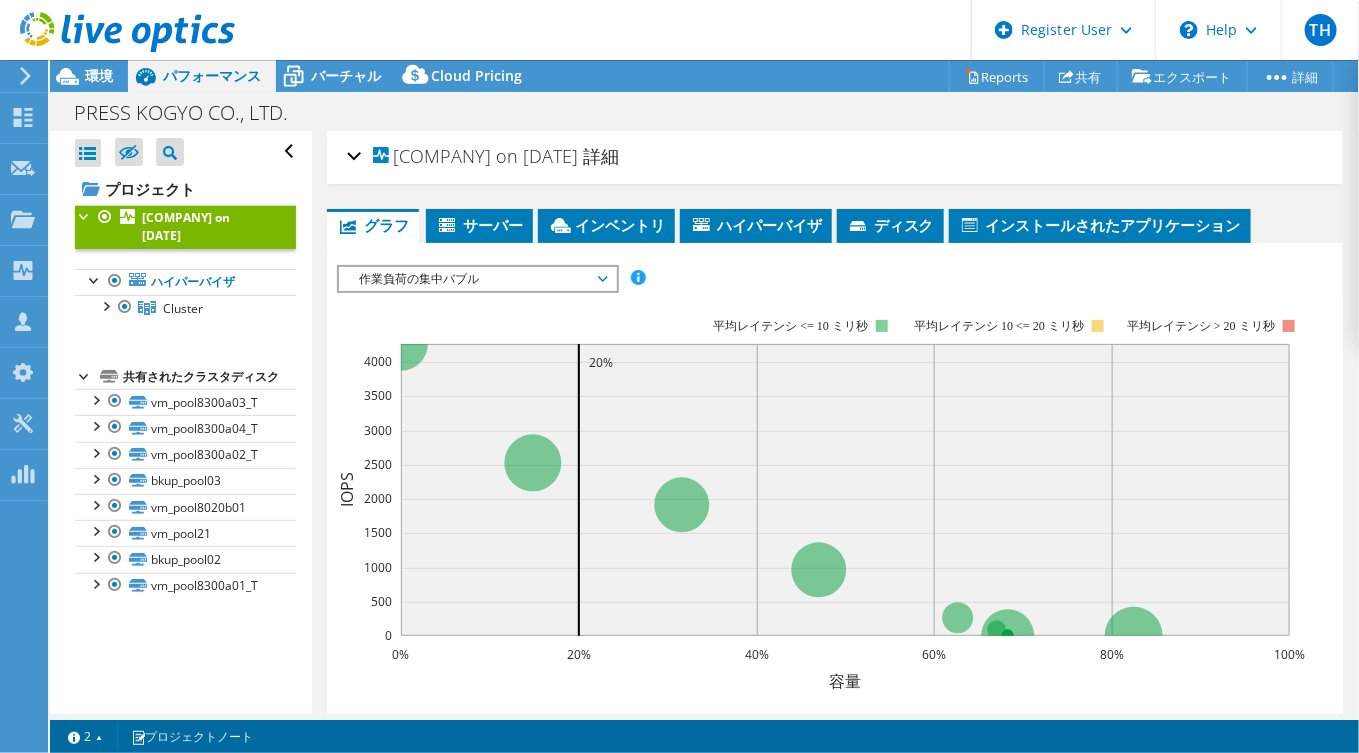 click on "作業負荷の集中バブル" at bounding box center [477, 279] 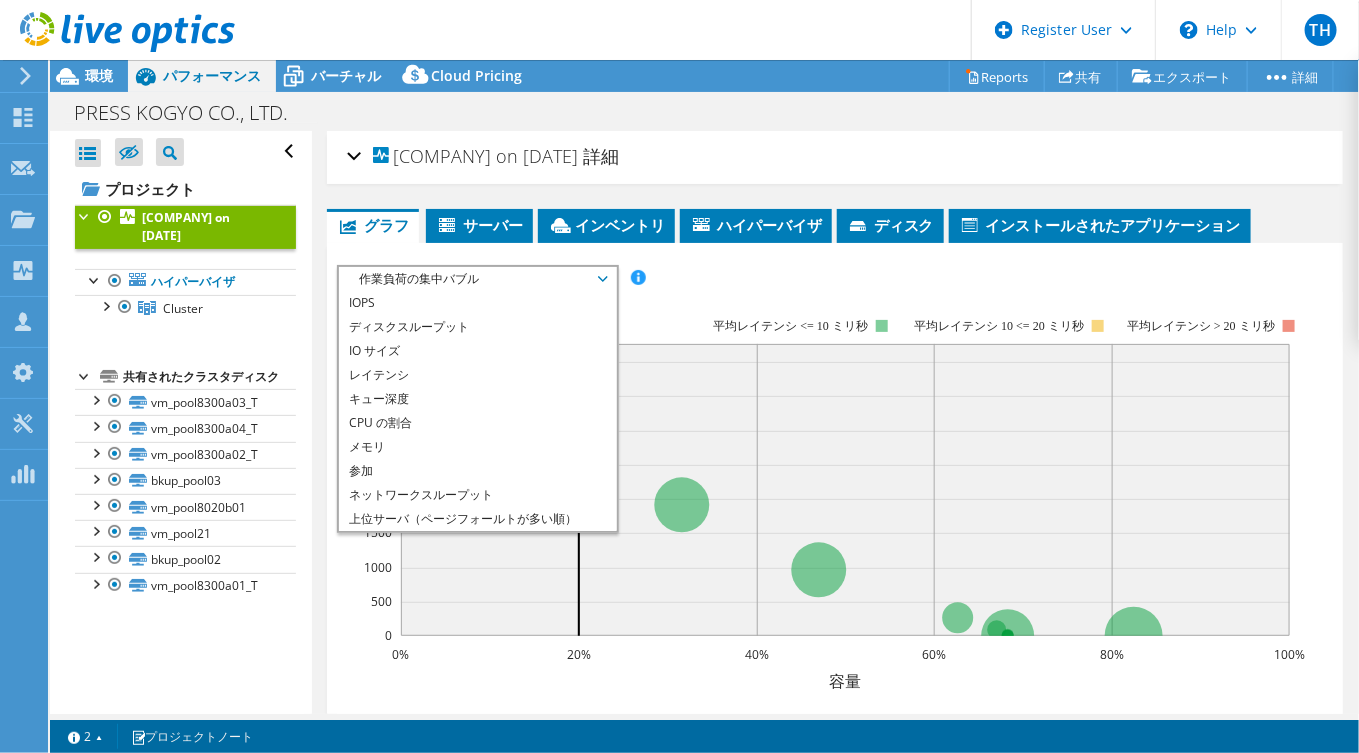 click on "IOPS
ディスクスループット
IO サイズ
レイテンシ
キュー深度
CPU の割合
メモリ
ページフォールト
参加
ネットワークスループット
上位サーバ（ページフォールトが多い順）
作業負荷の集中ライン
作業負荷の集中バブル すべて" at bounding box center [835, 278] 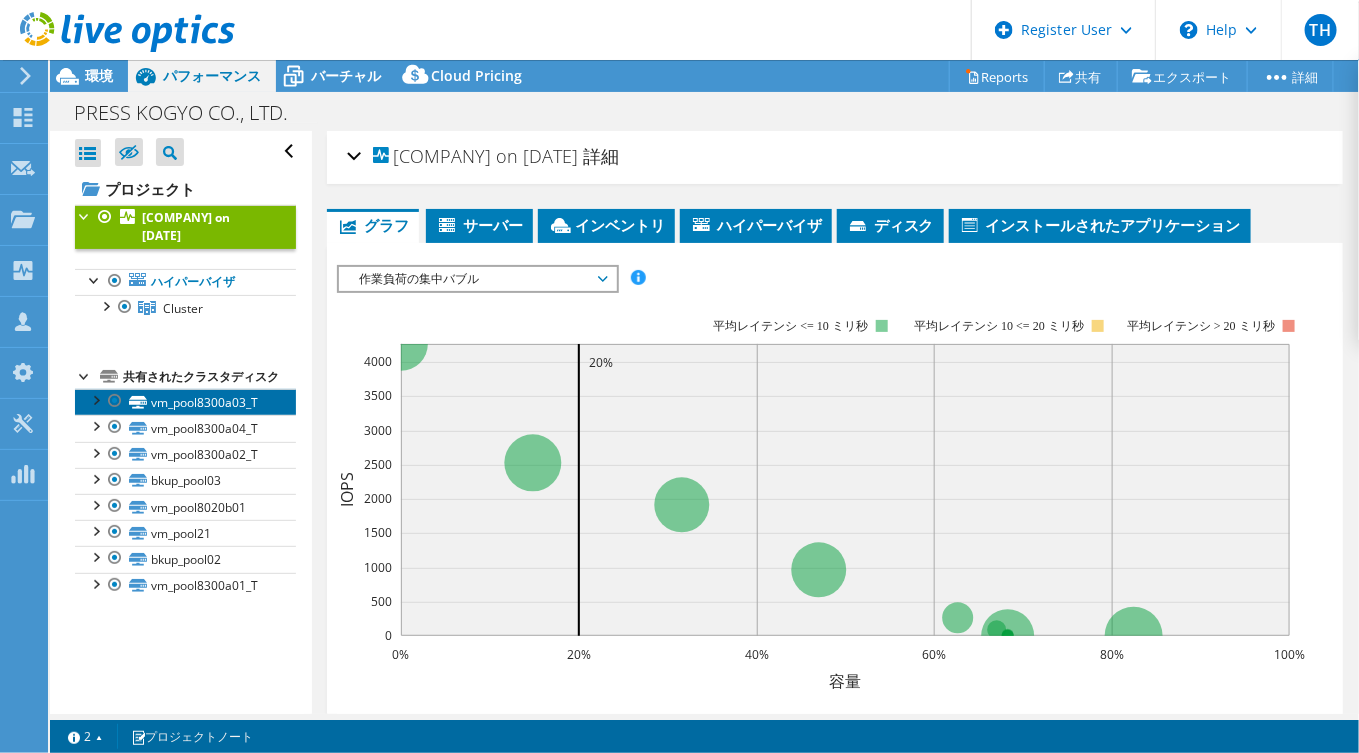 click on "vm_pool8300a03_T" at bounding box center (185, 402) 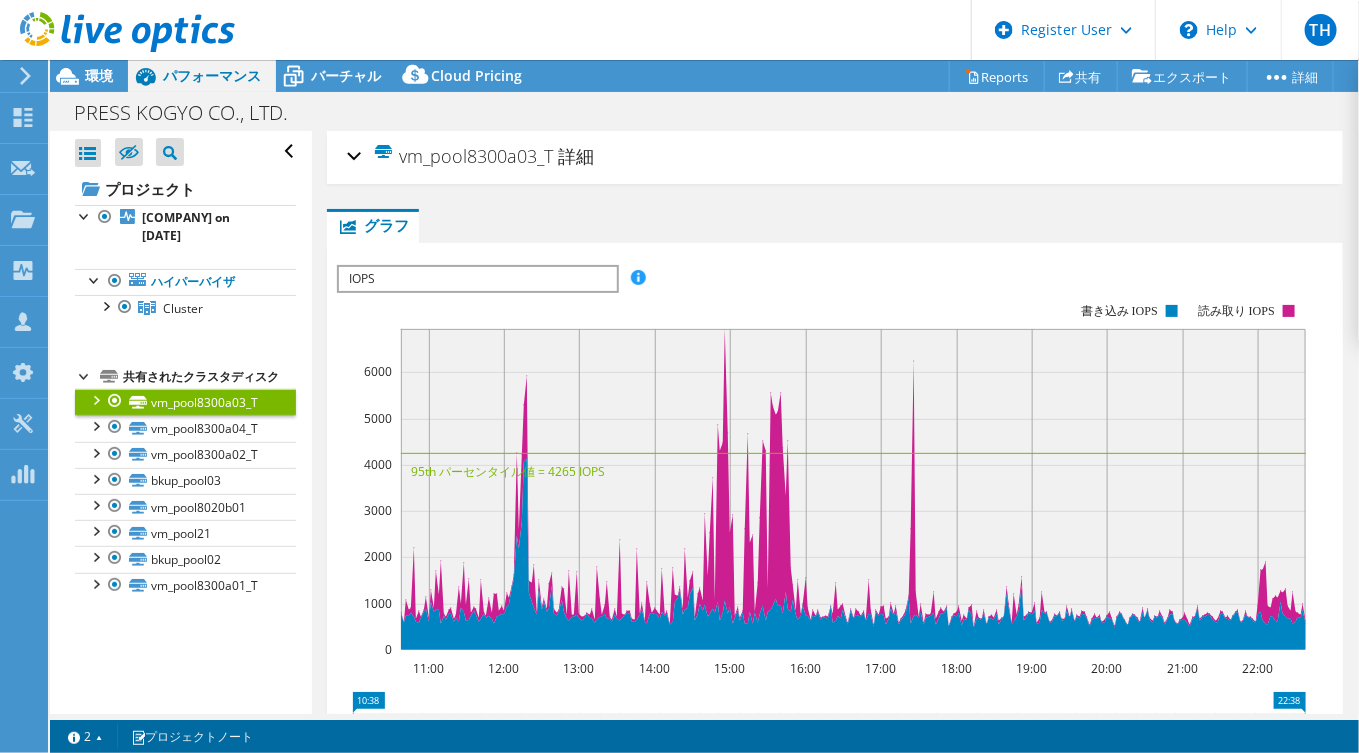 click on "vm_pool8300a03_T" at bounding box center (185, 402) 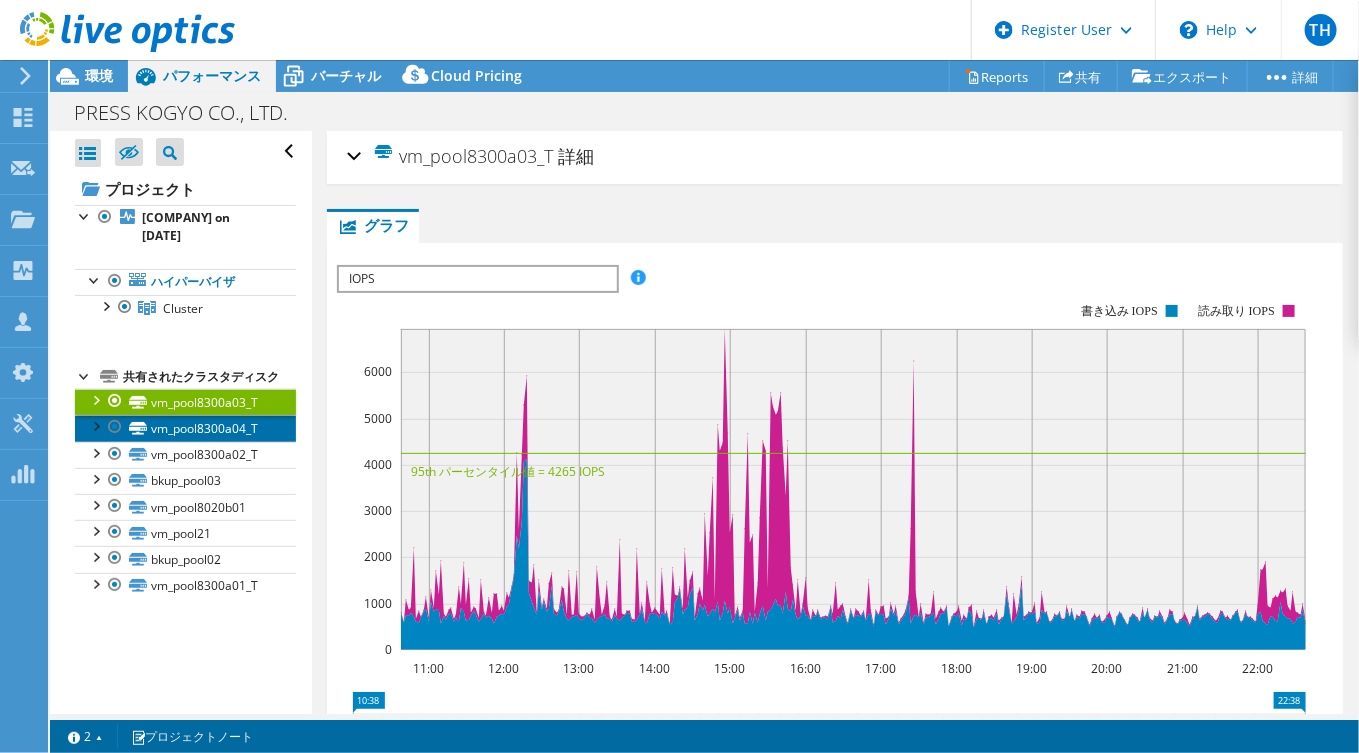 click on "vm_pool8300a04_T" at bounding box center (185, 428) 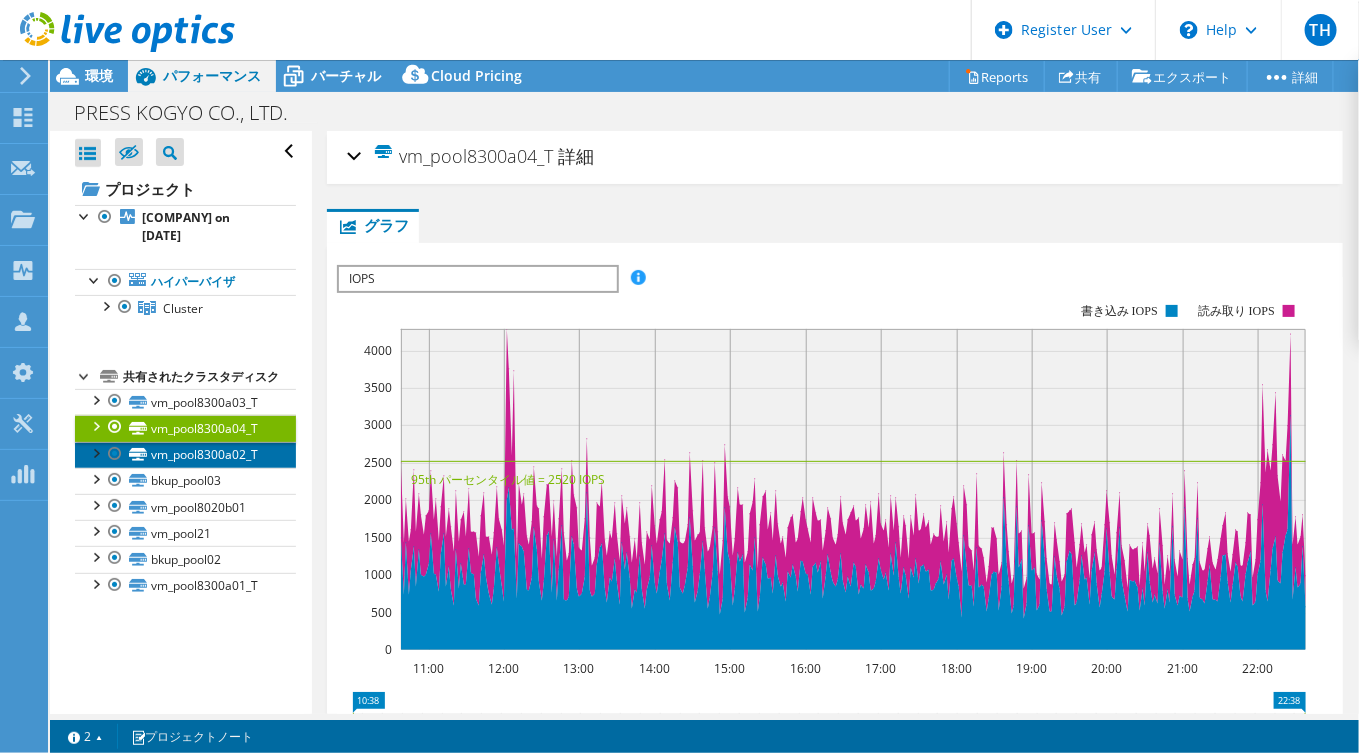 click on "vm_pool8300a02_T" at bounding box center (185, 455) 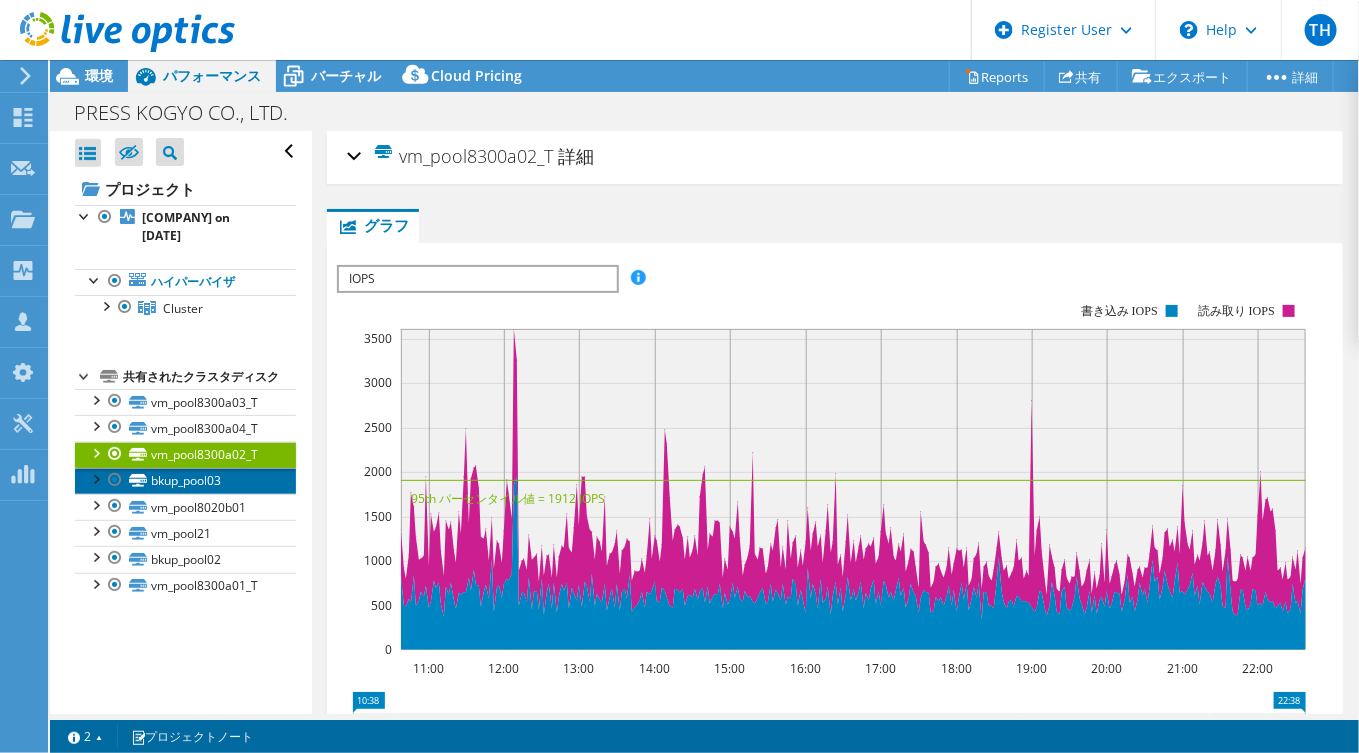 click on "bkup_pool03" at bounding box center (185, 481) 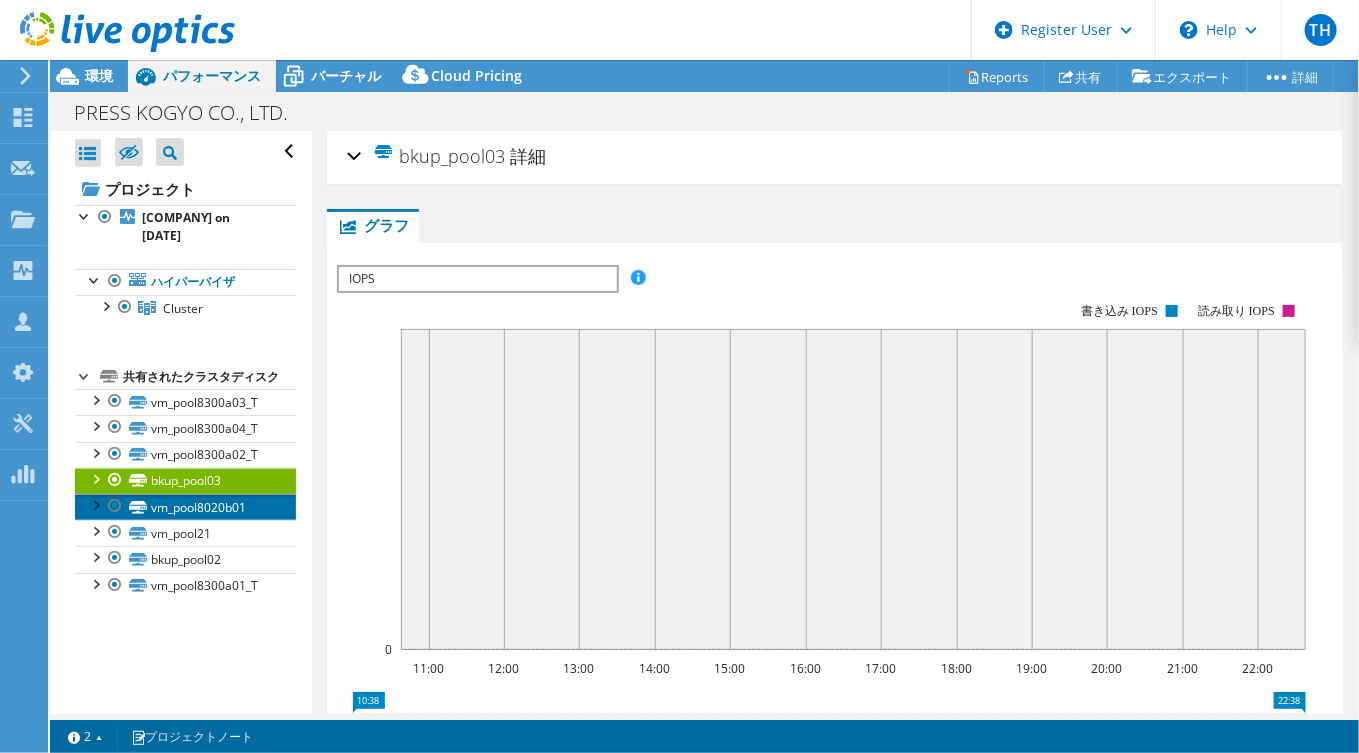 click on "vm_pool8020b01" at bounding box center [185, 507] 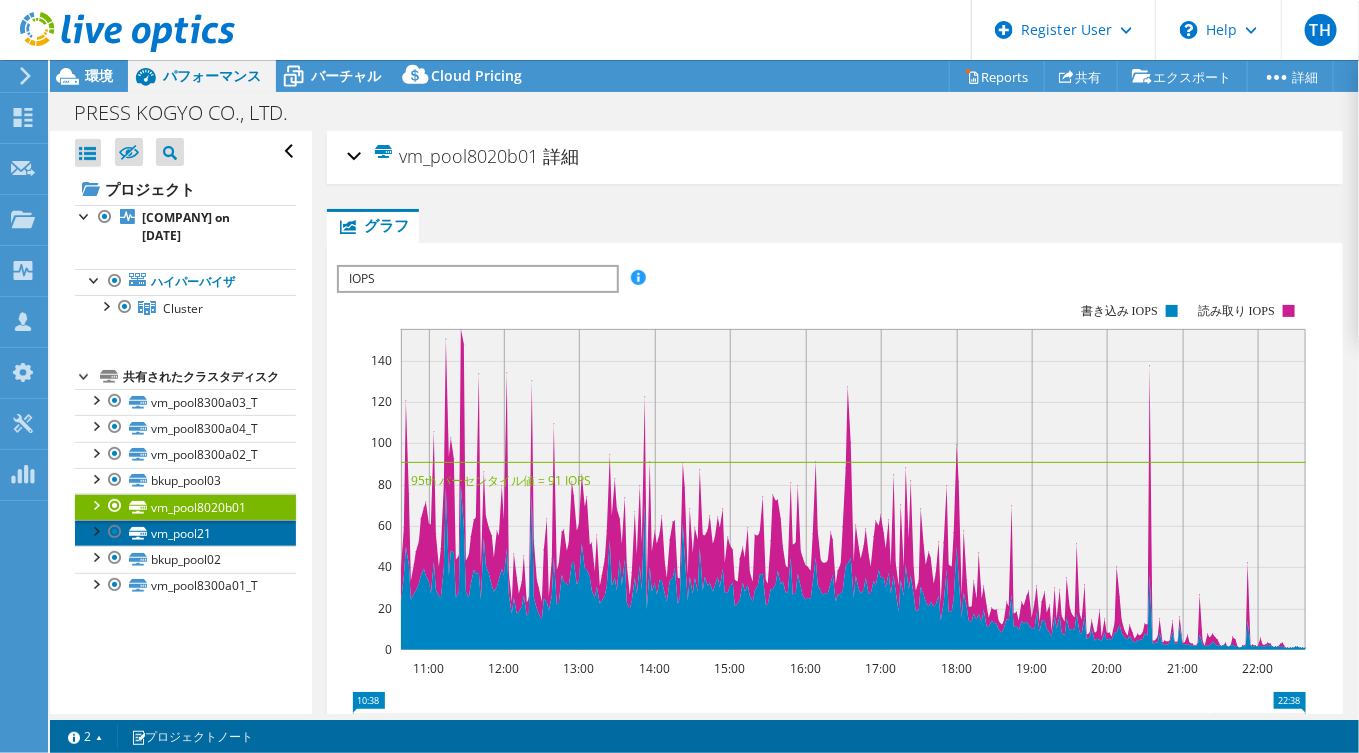 click on "vm_pool21" at bounding box center (185, 533) 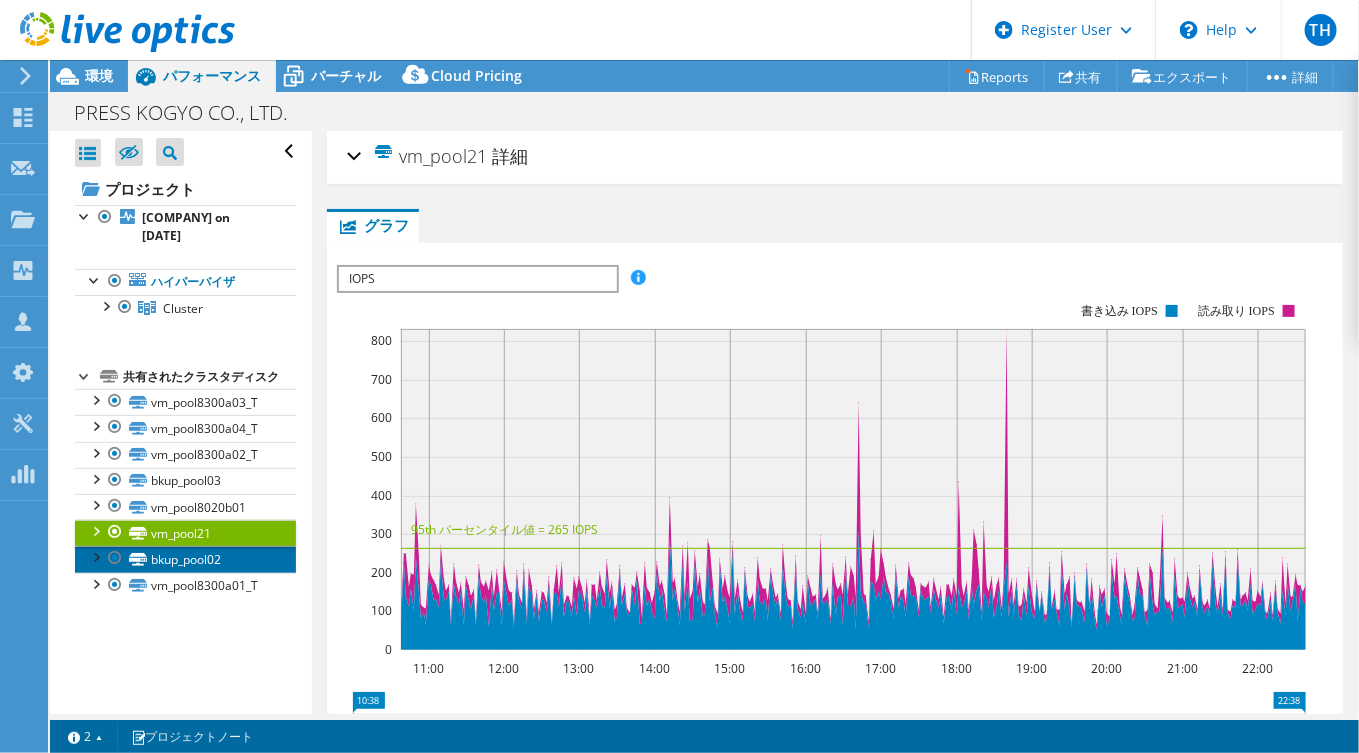 click on "bkup_pool02" at bounding box center (185, 559) 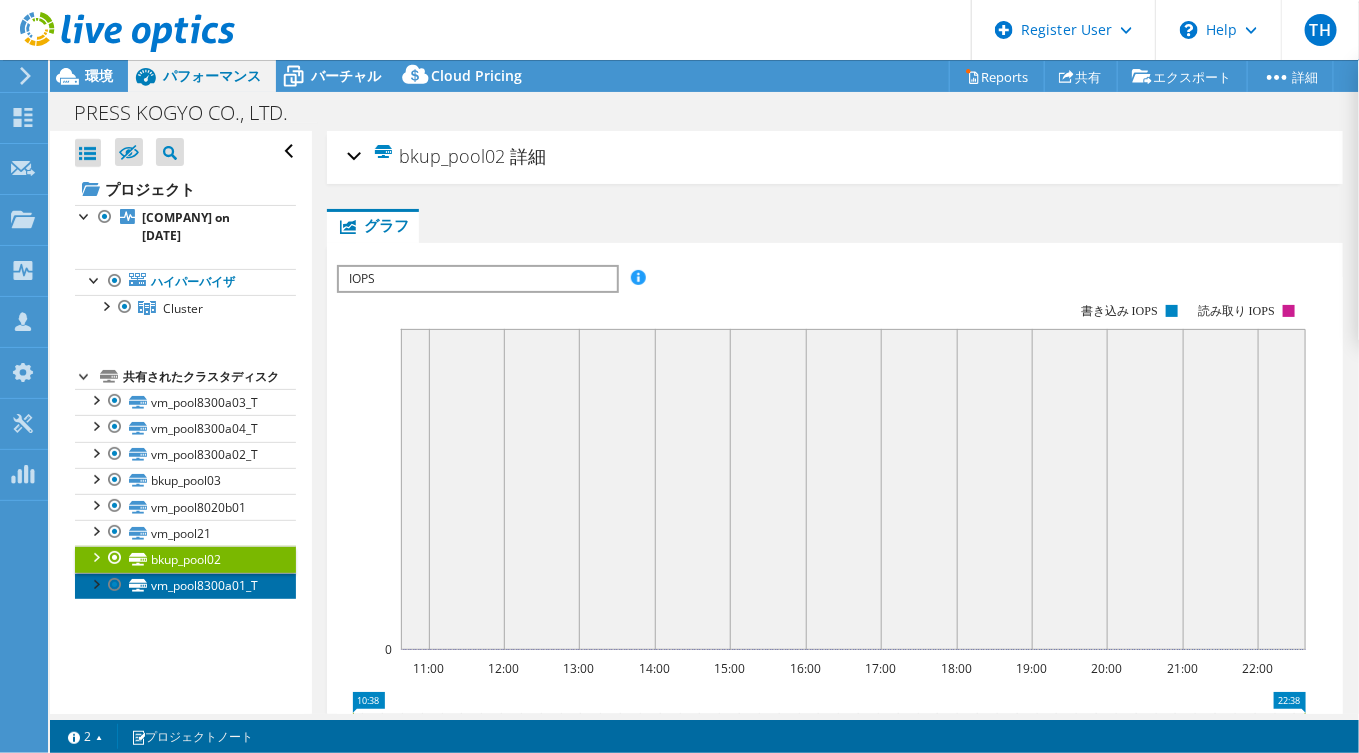click on "vm_pool8300a01_T" at bounding box center (185, 586) 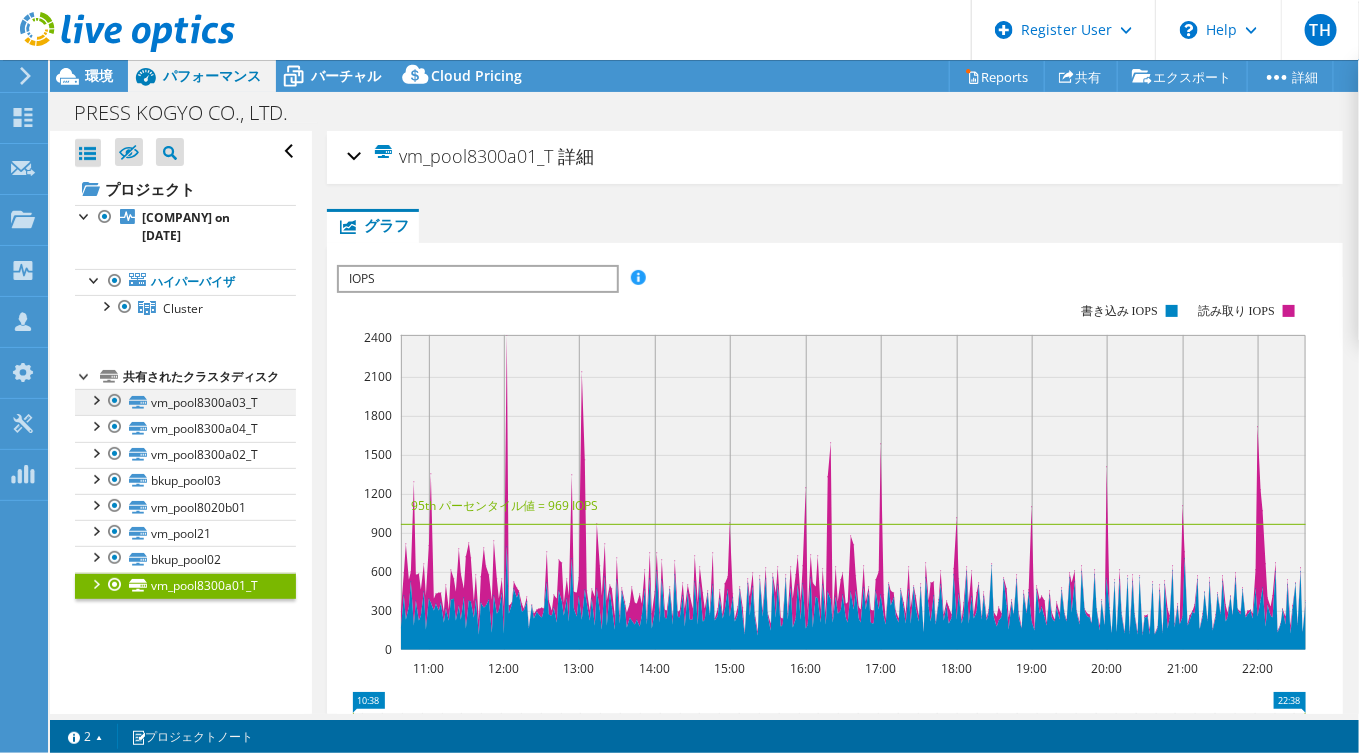 click at bounding box center (95, 399) 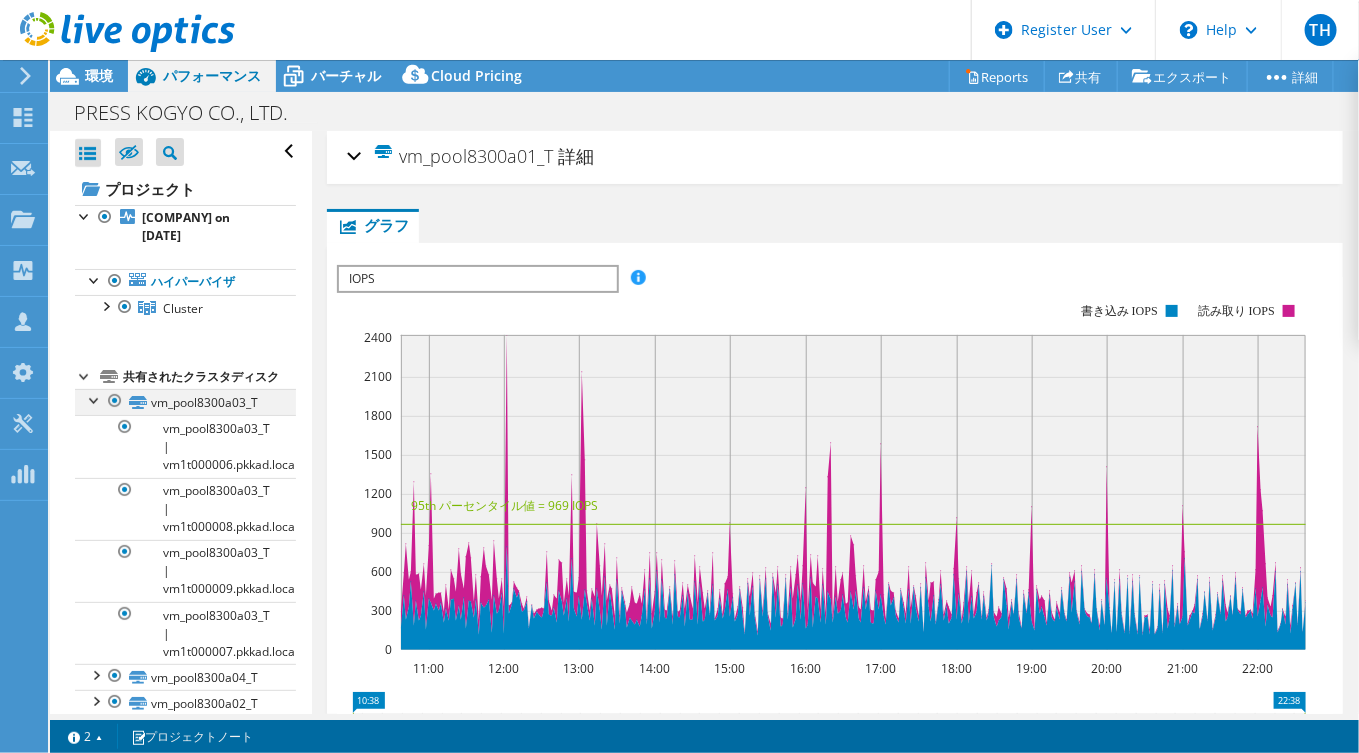 click at bounding box center (95, 399) 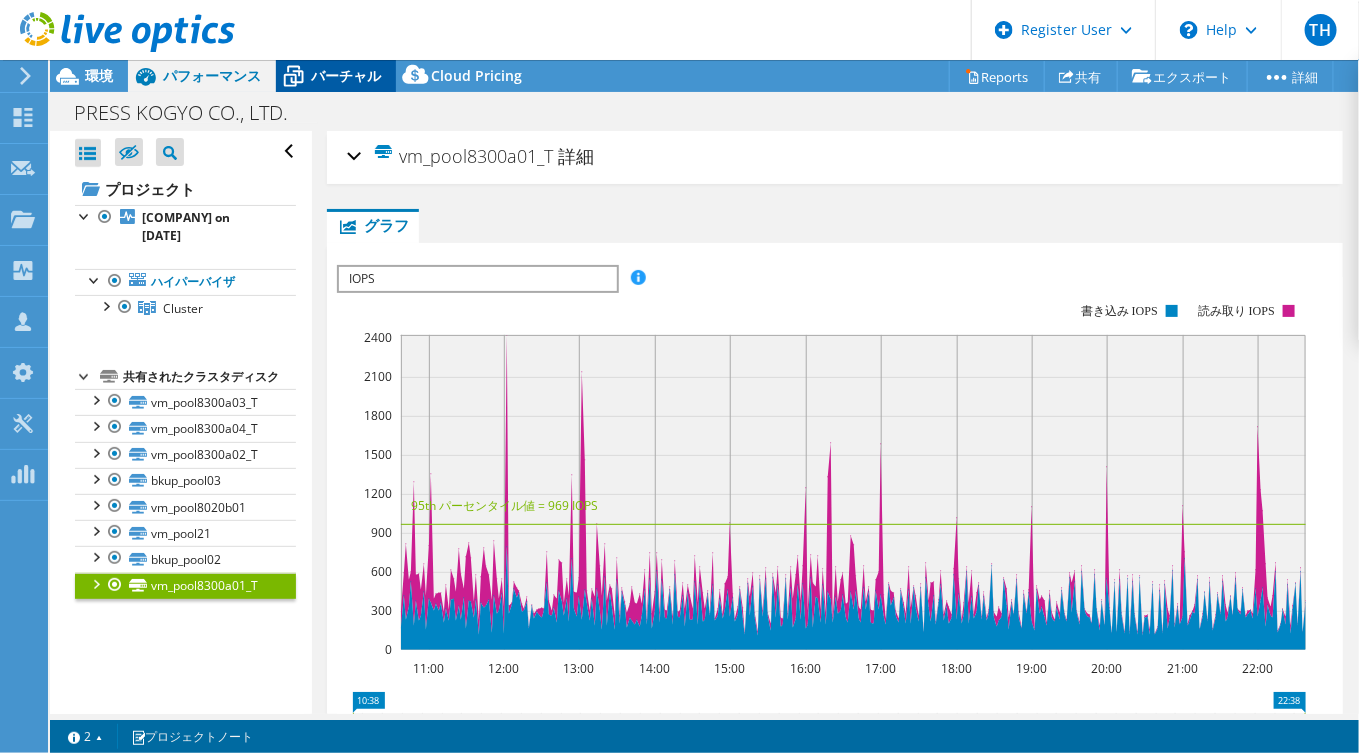 click on "バーチャル" at bounding box center (346, 75) 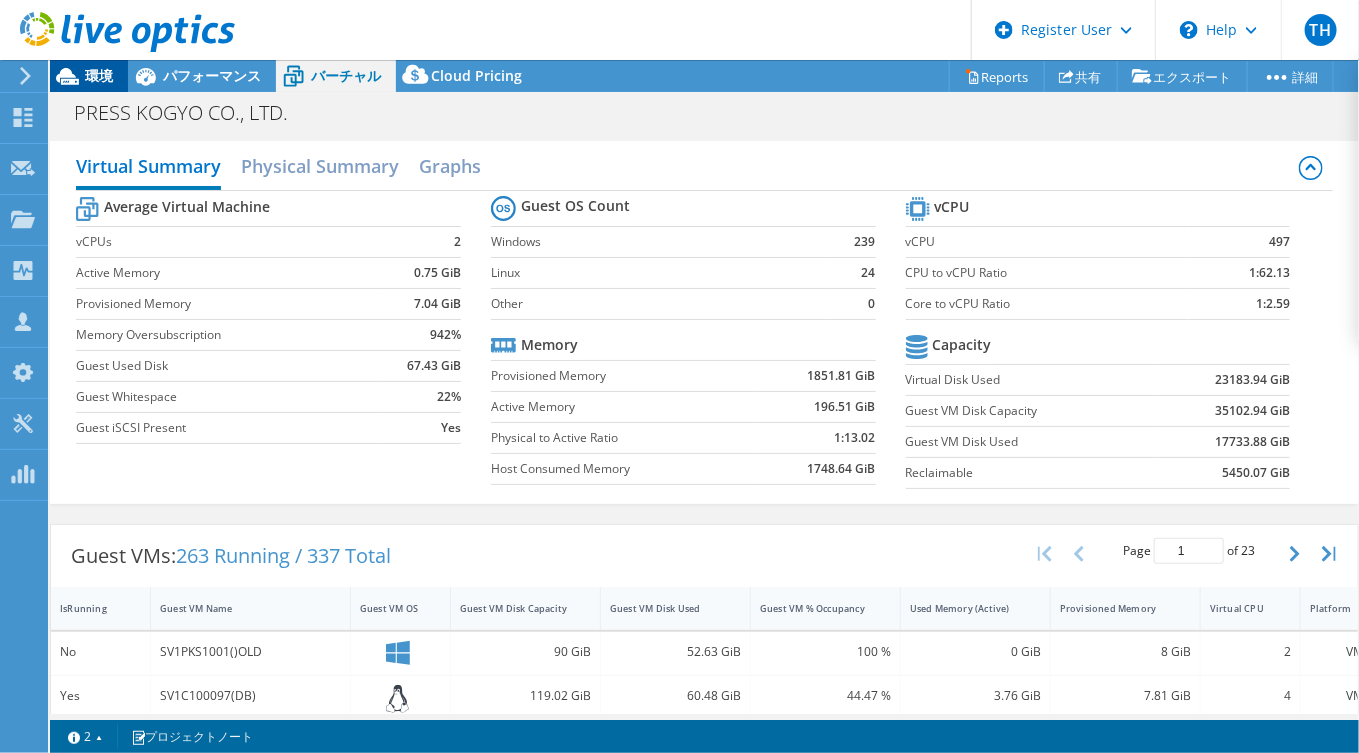 click on "環境" at bounding box center (99, 75) 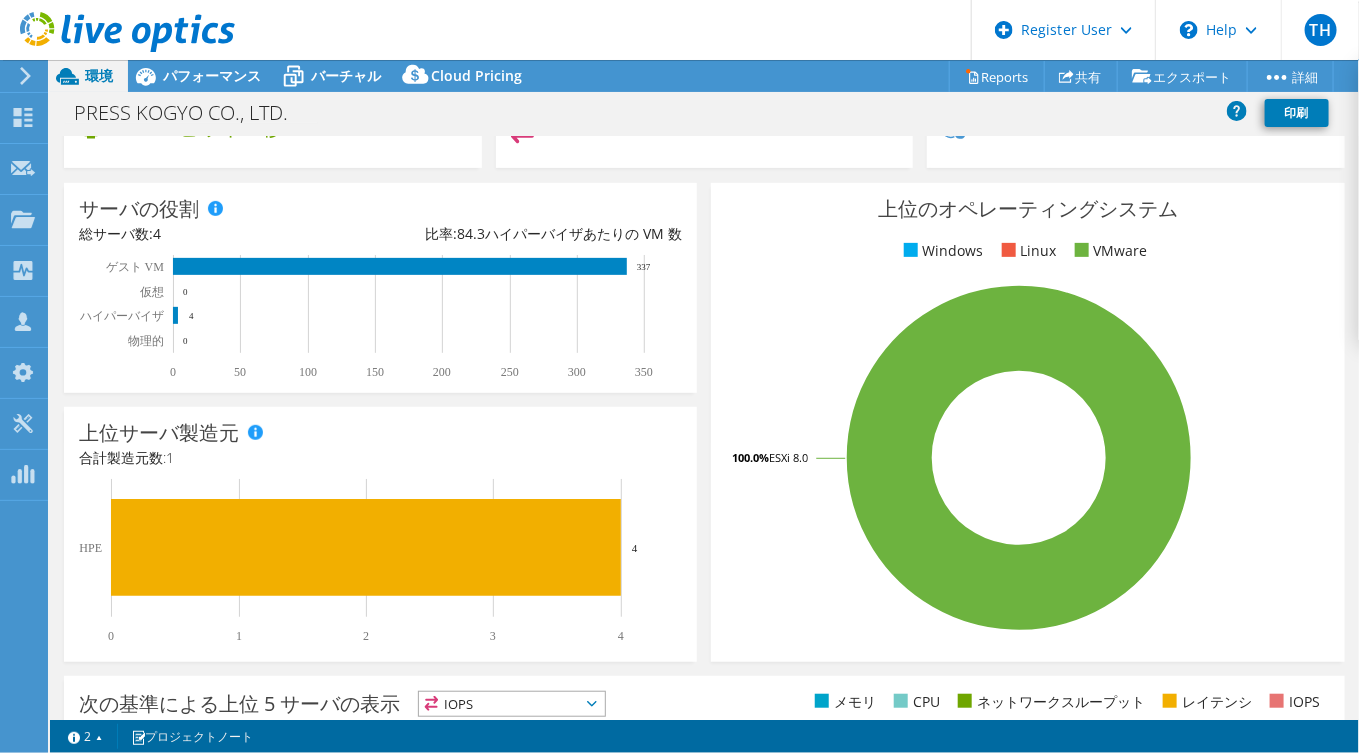 scroll, scrollTop: 0, scrollLeft: 0, axis: both 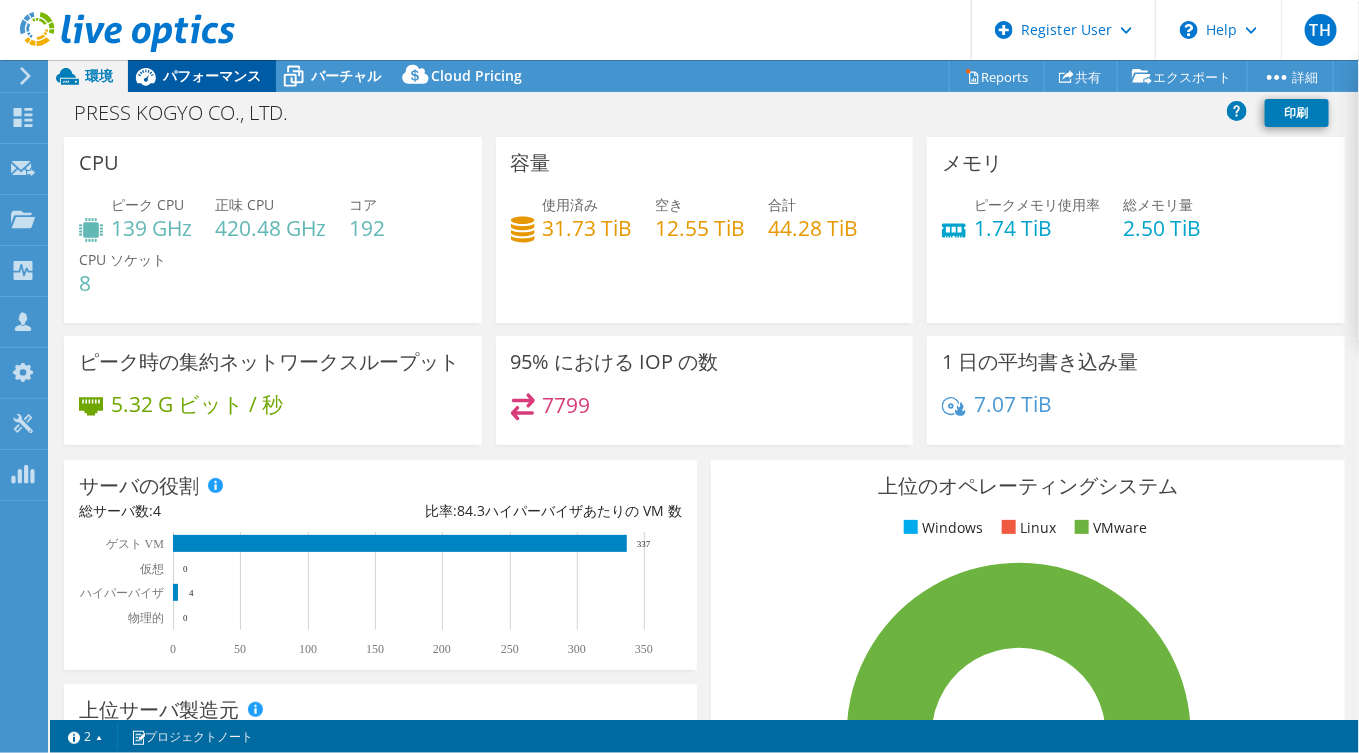 click on "パフォーマンス" at bounding box center (202, 76) 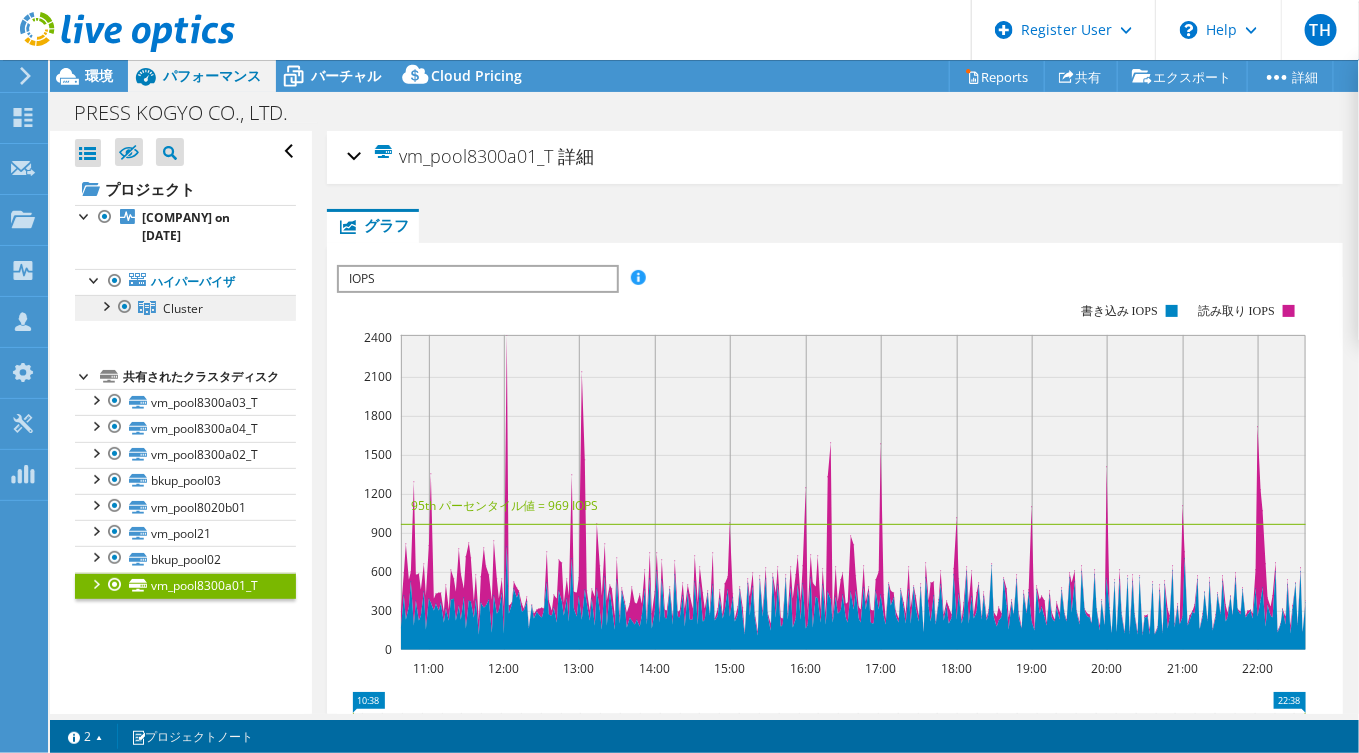 click on "Cluster" at bounding box center (183, 308) 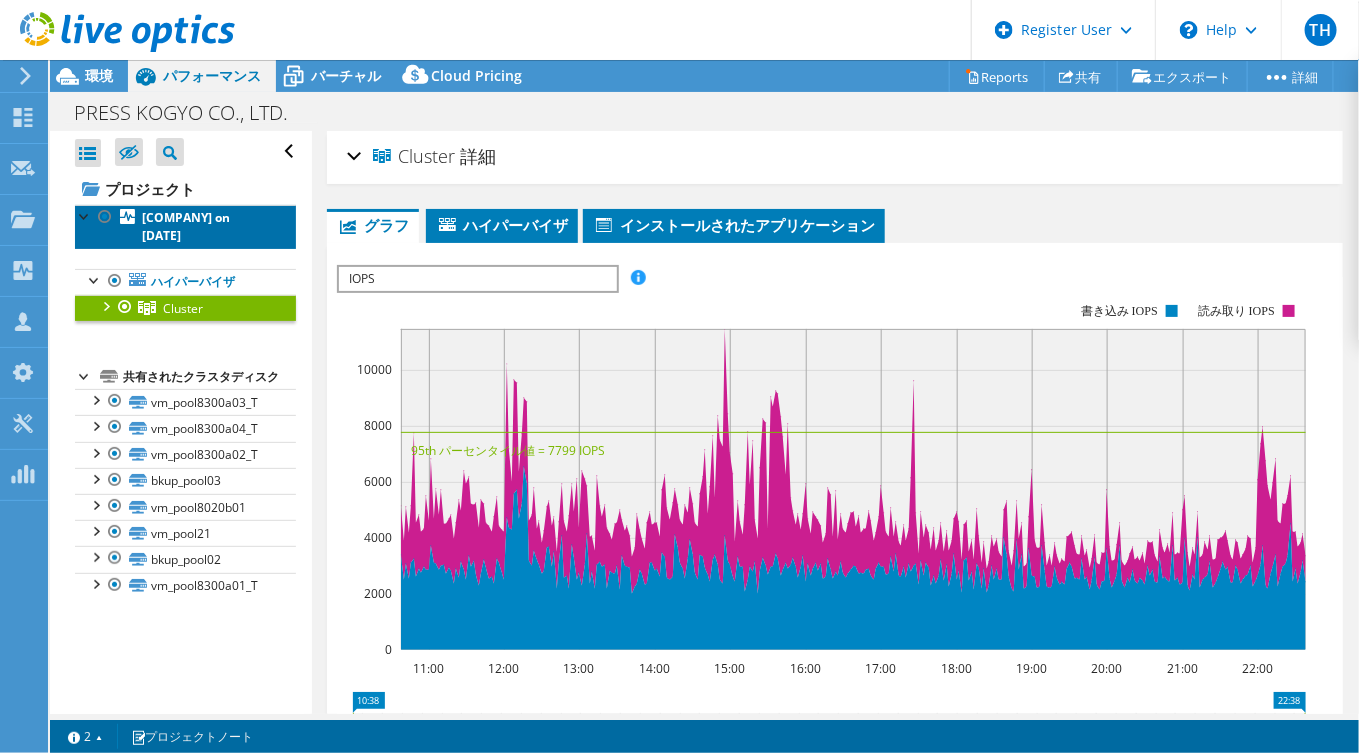 click on "Puresskogyo on 7/24/2025" at bounding box center (186, 226) 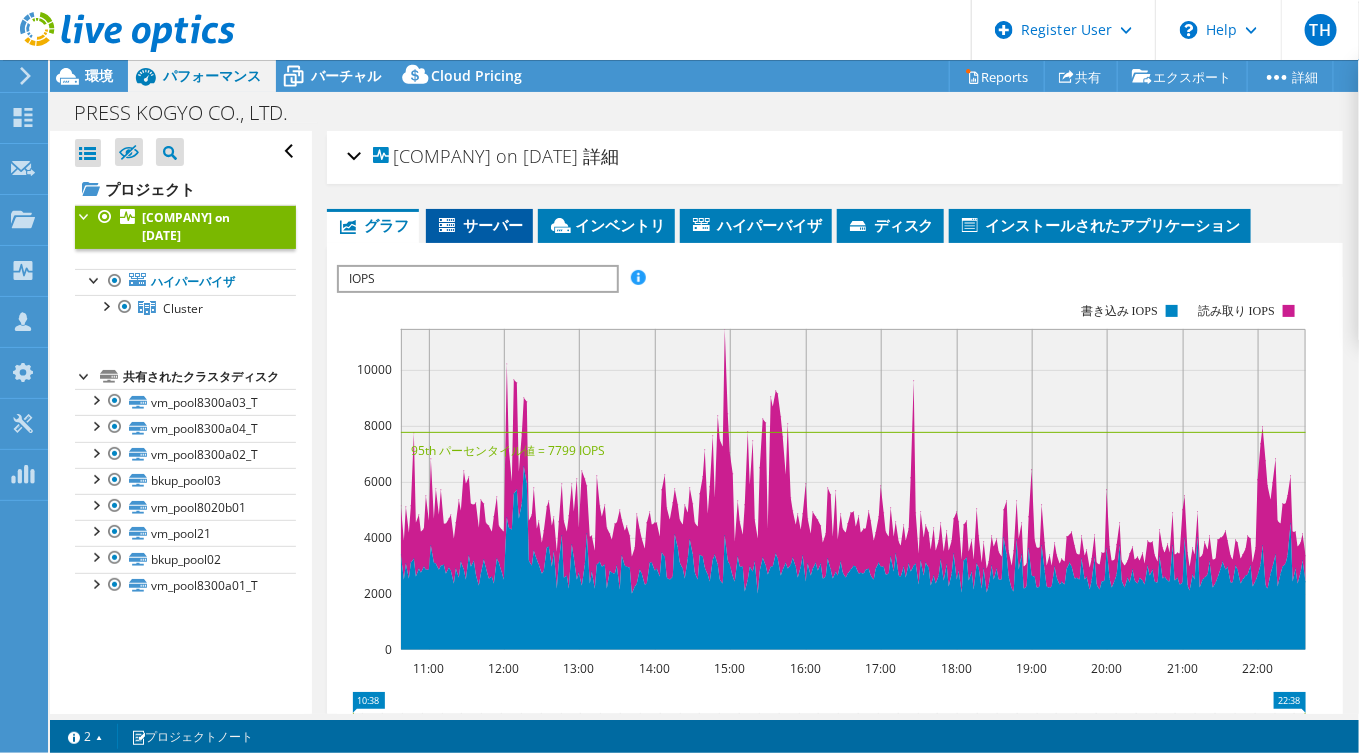click 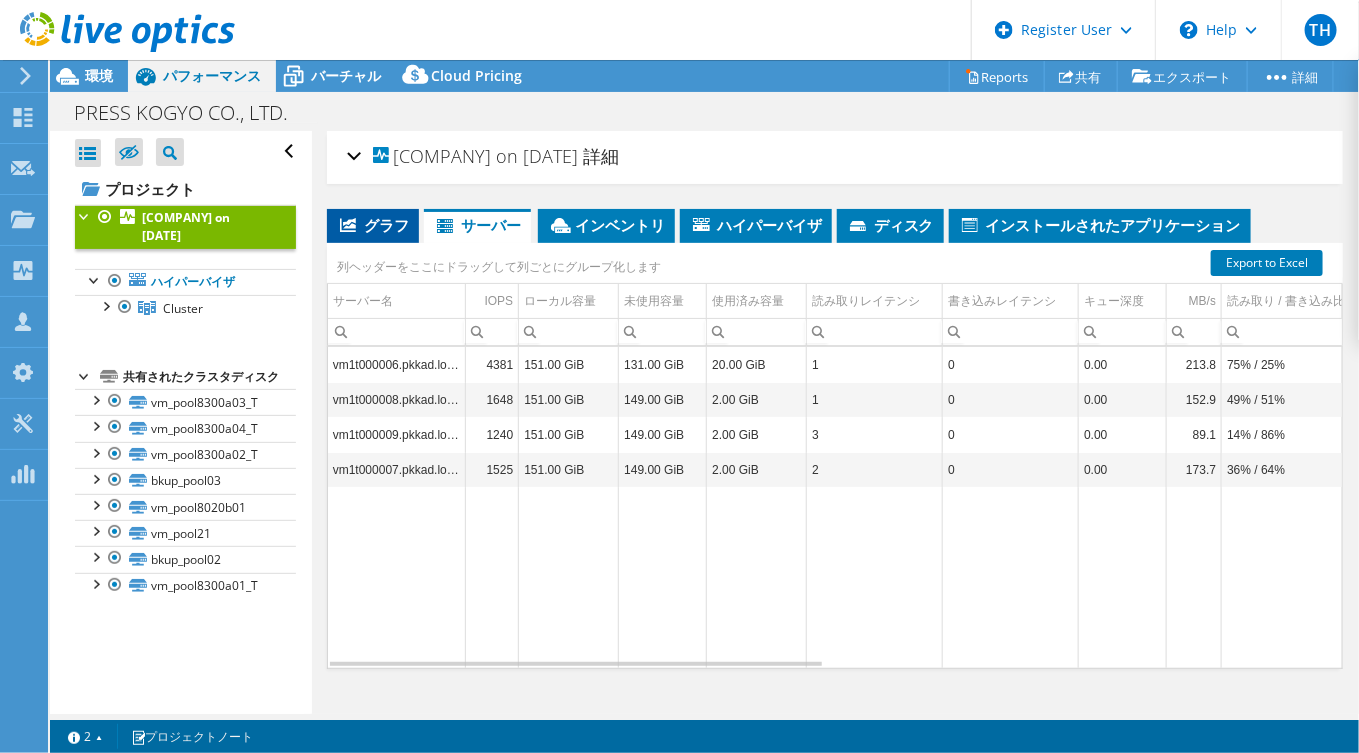 click on "グラフ" at bounding box center [373, 225] 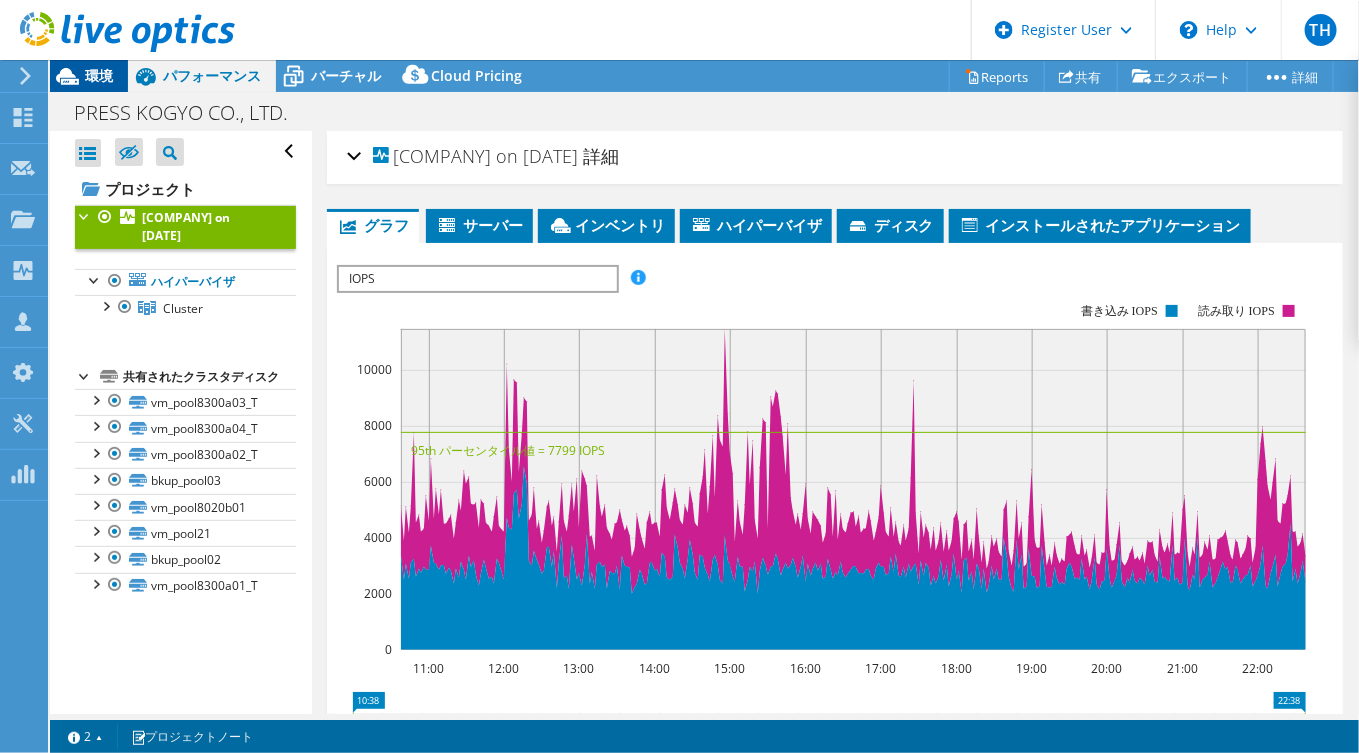 click on "環境" at bounding box center (99, 75) 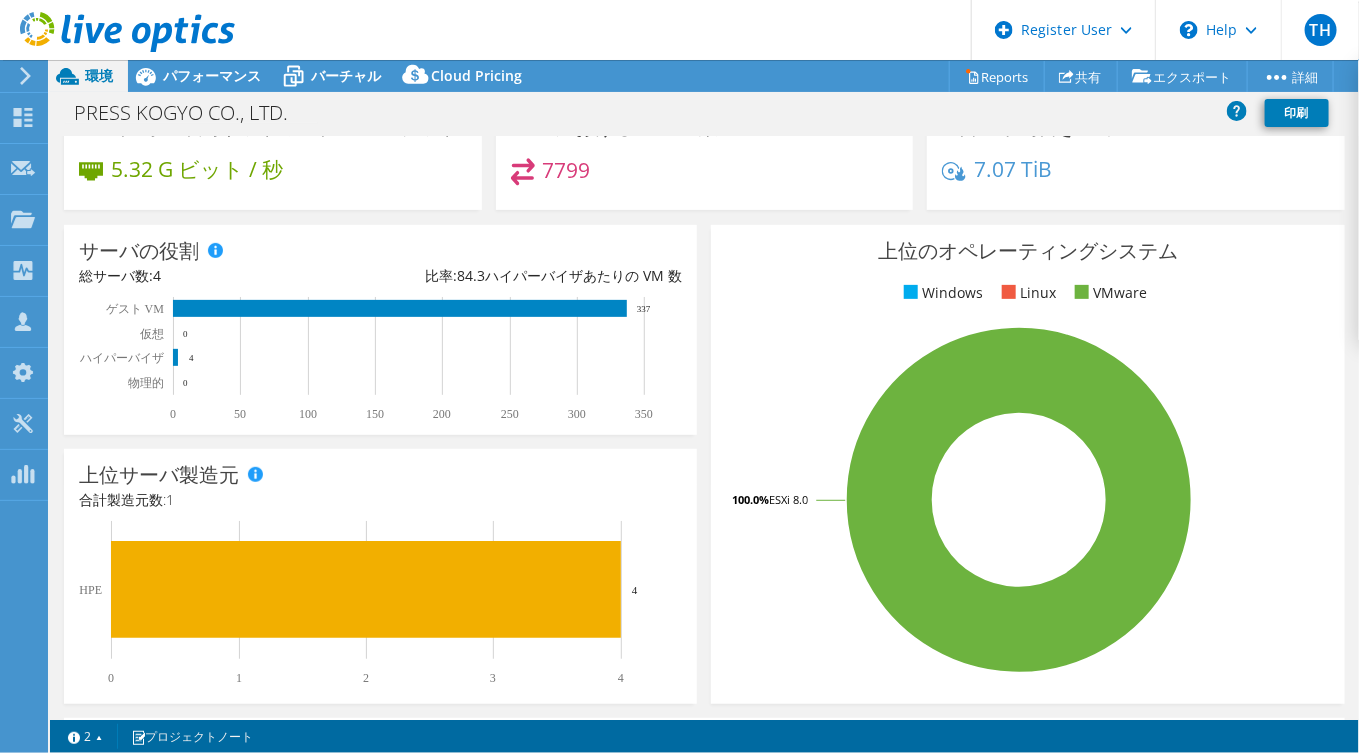scroll, scrollTop: 0, scrollLeft: 0, axis: both 